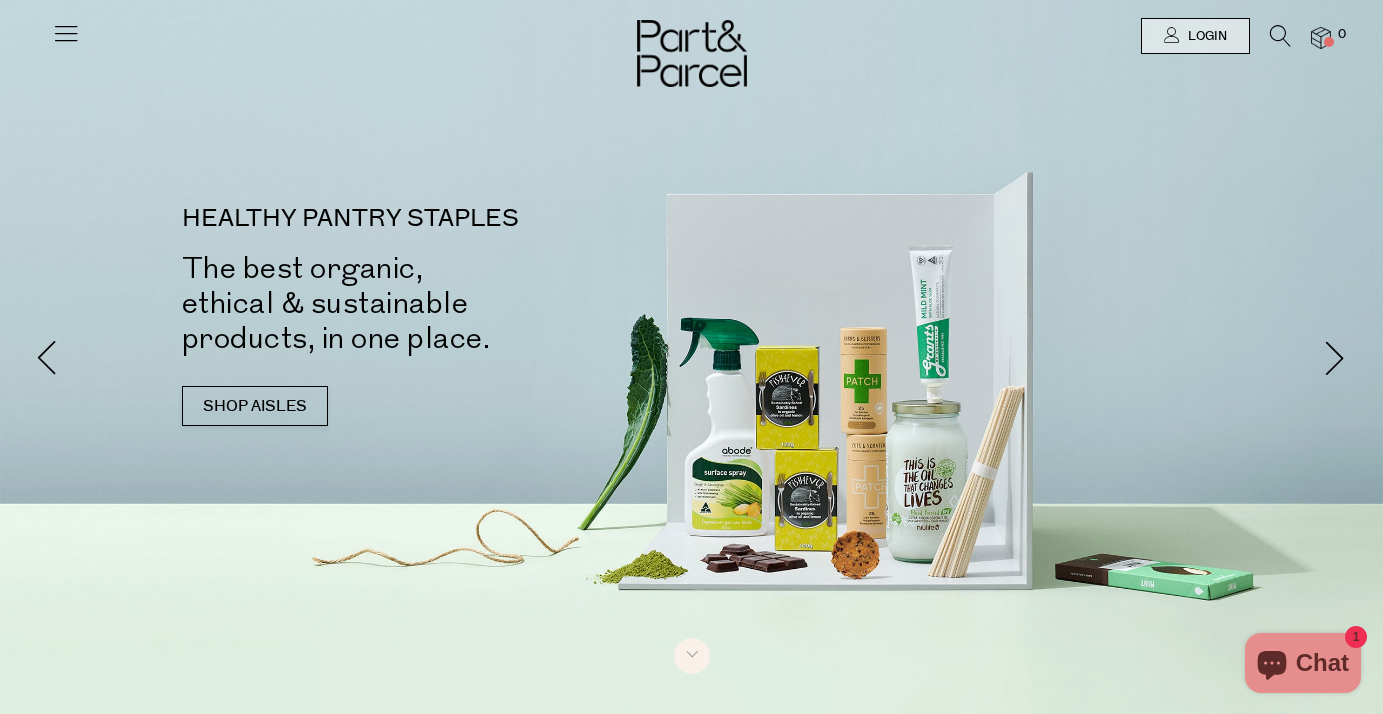 scroll, scrollTop: 0, scrollLeft: 0, axis: both 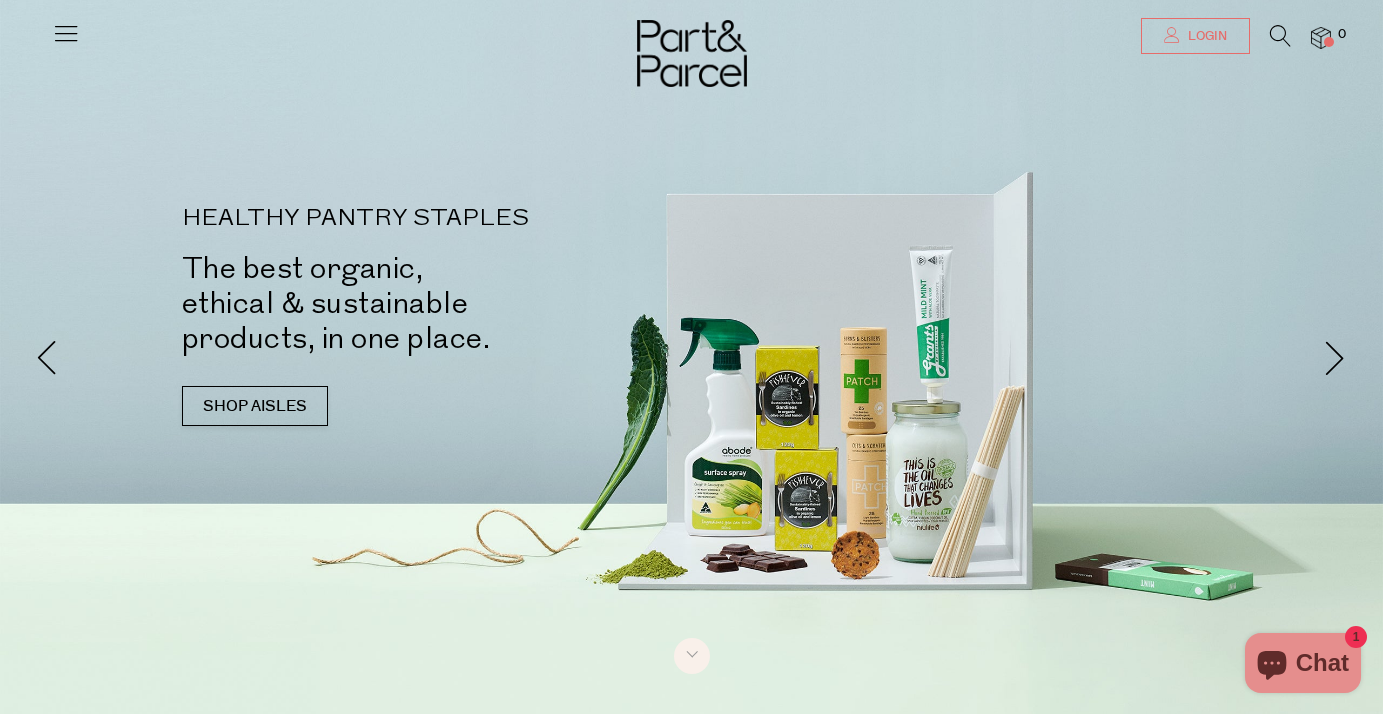 click on "Login" at bounding box center [1205, 36] 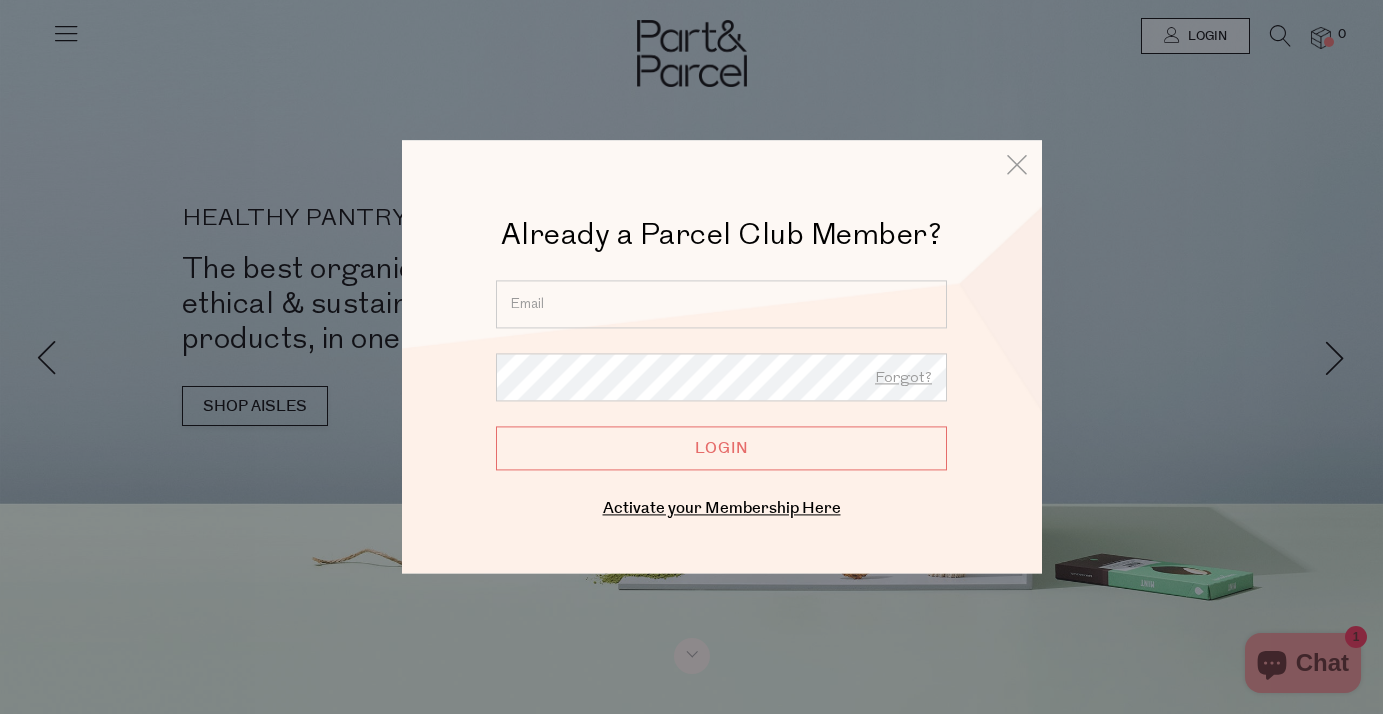 type on "charlie.anne.tasker@gmail.com" 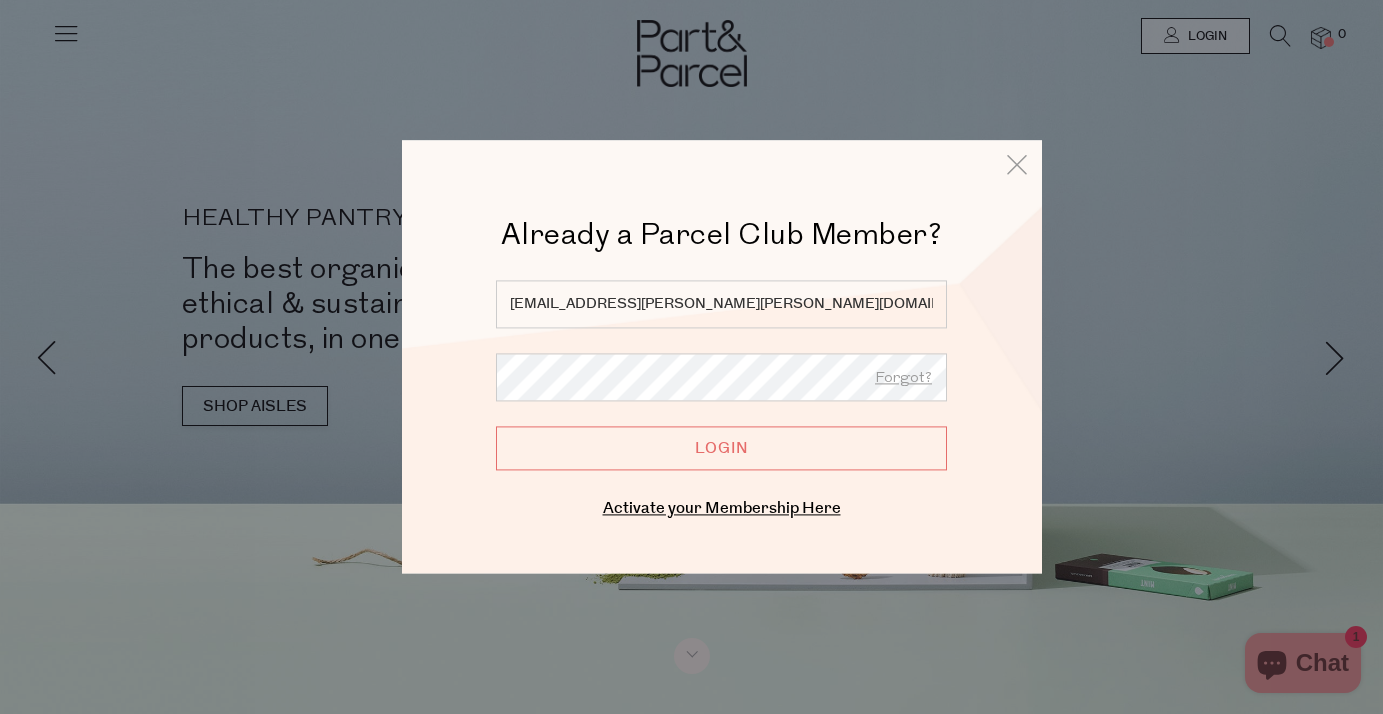 click on "Login" at bounding box center [721, 448] 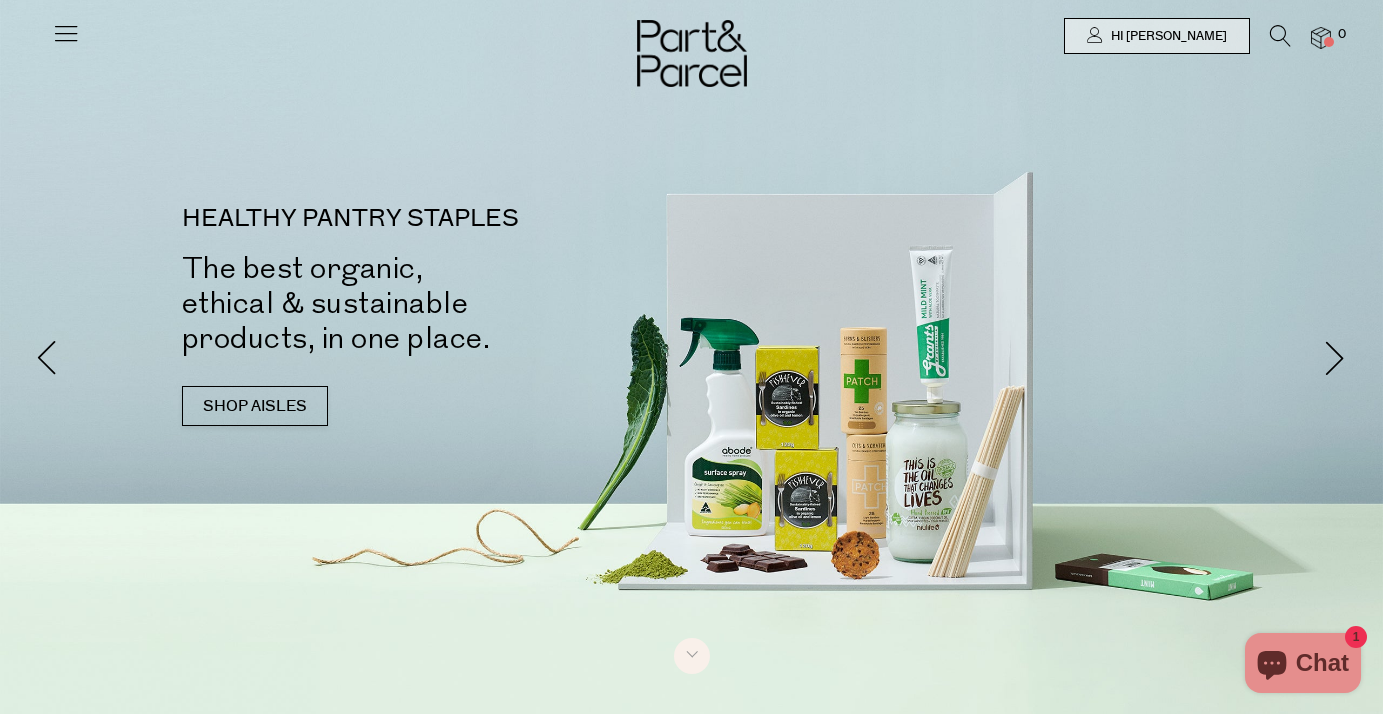 scroll, scrollTop: 0, scrollLeft: 0, axis: both 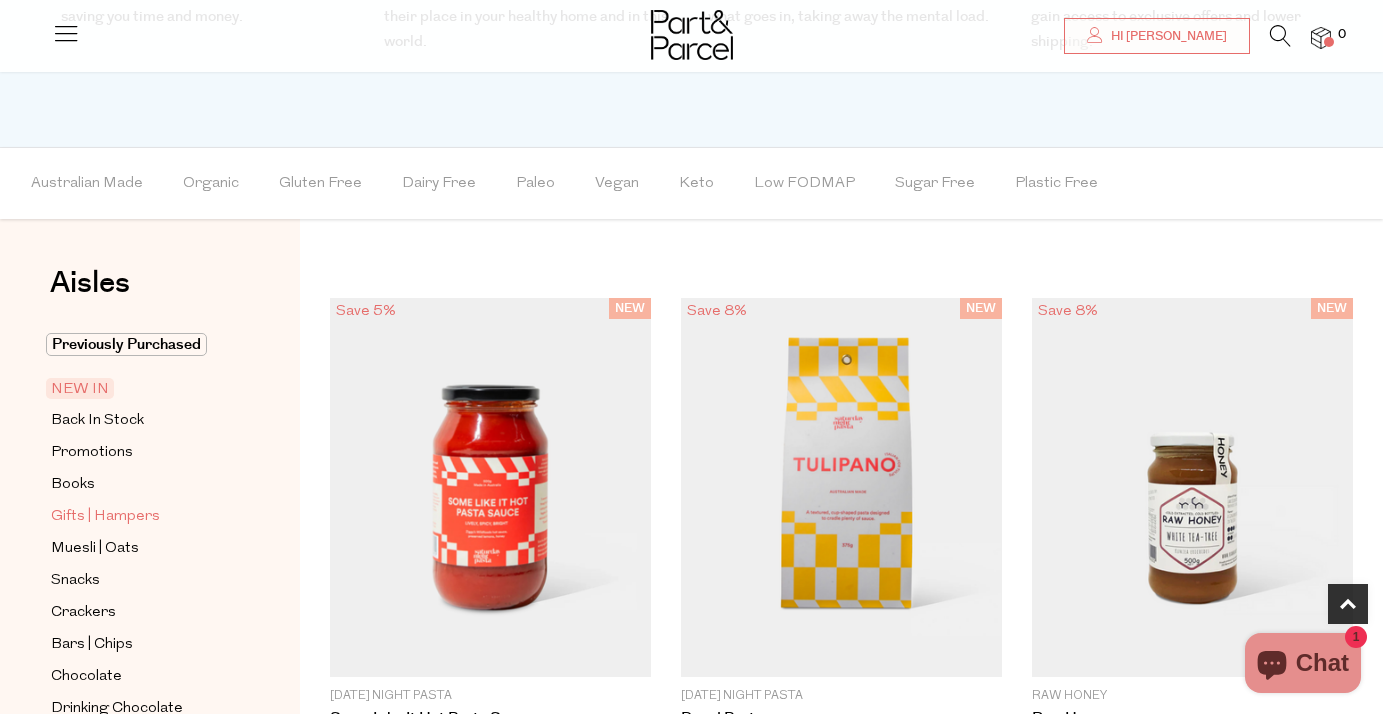 click on "Gifts | Hampers" at bounding box center (105, 517) 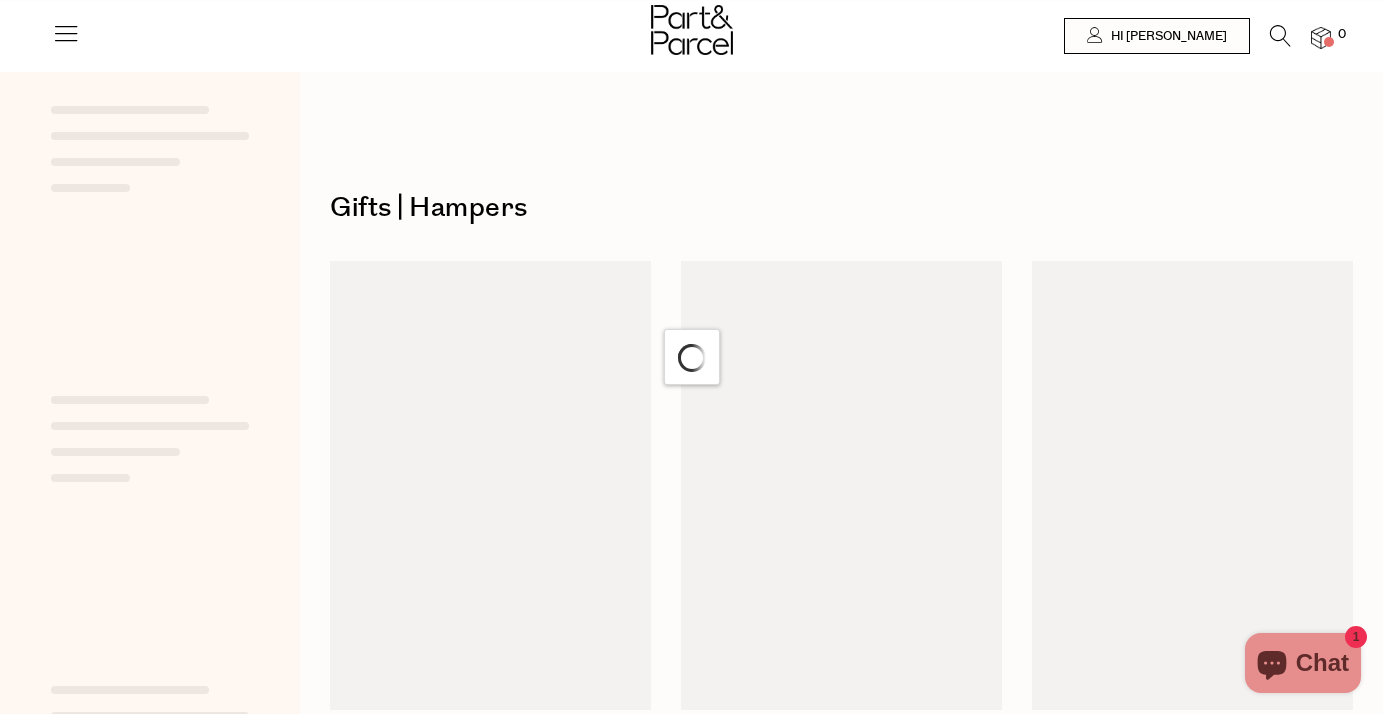 scroll, scrollTop: 0, scrollLeft: 0, axis: both 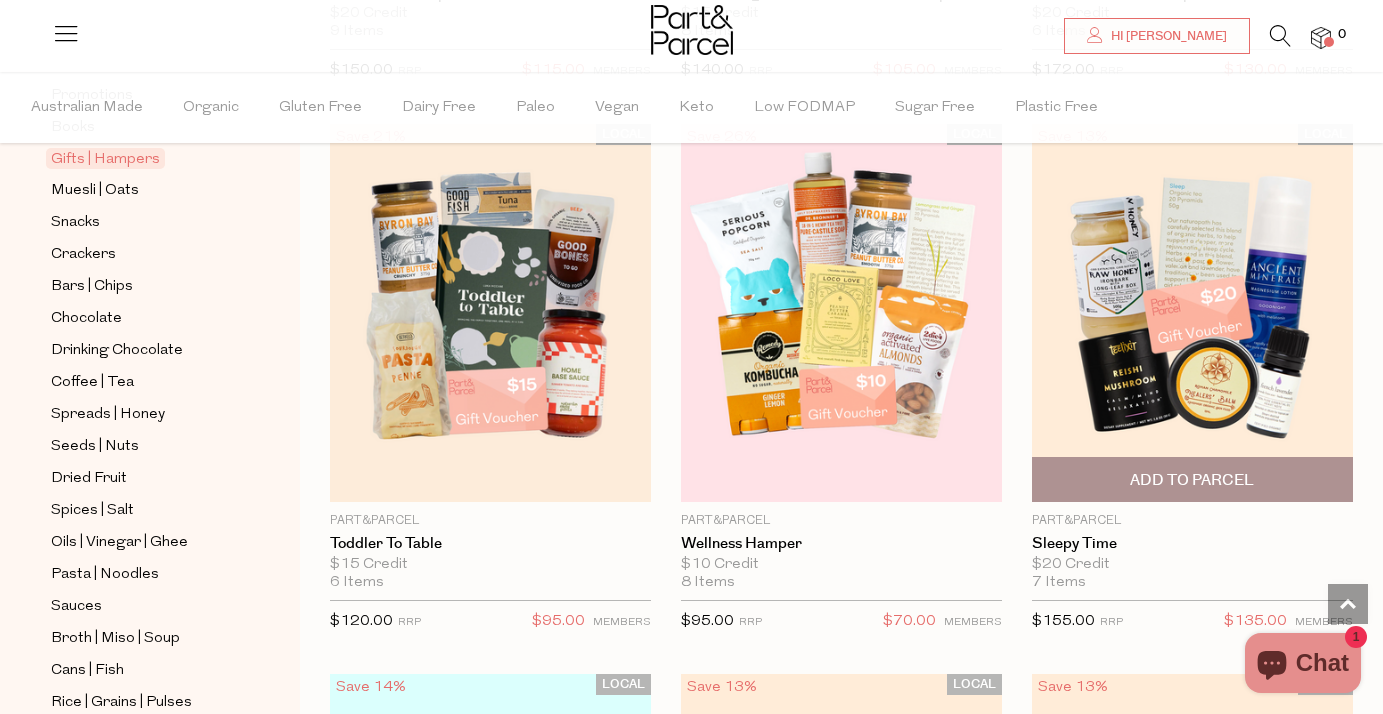 click at bounding box center (1192, 313) 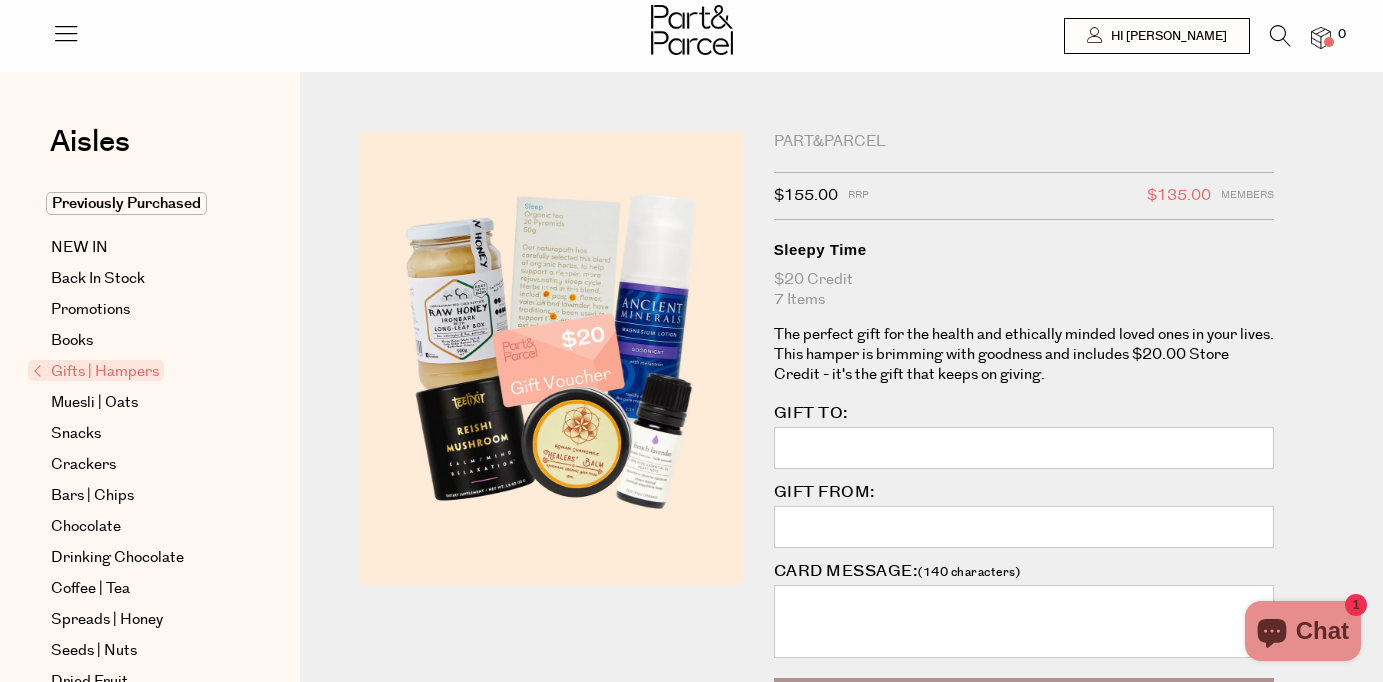 scroll, scrollTop: 0, scrollLeft: 0, axis: both 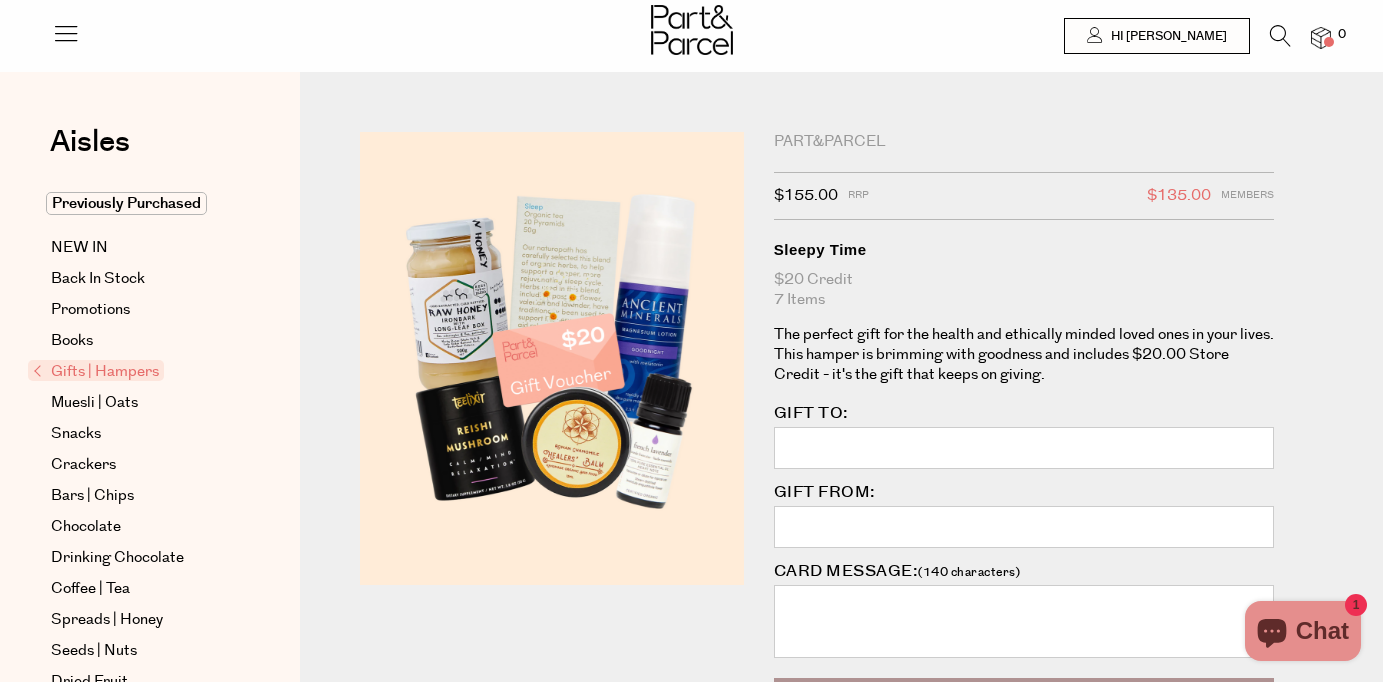 click at bounding box center (552, 358) 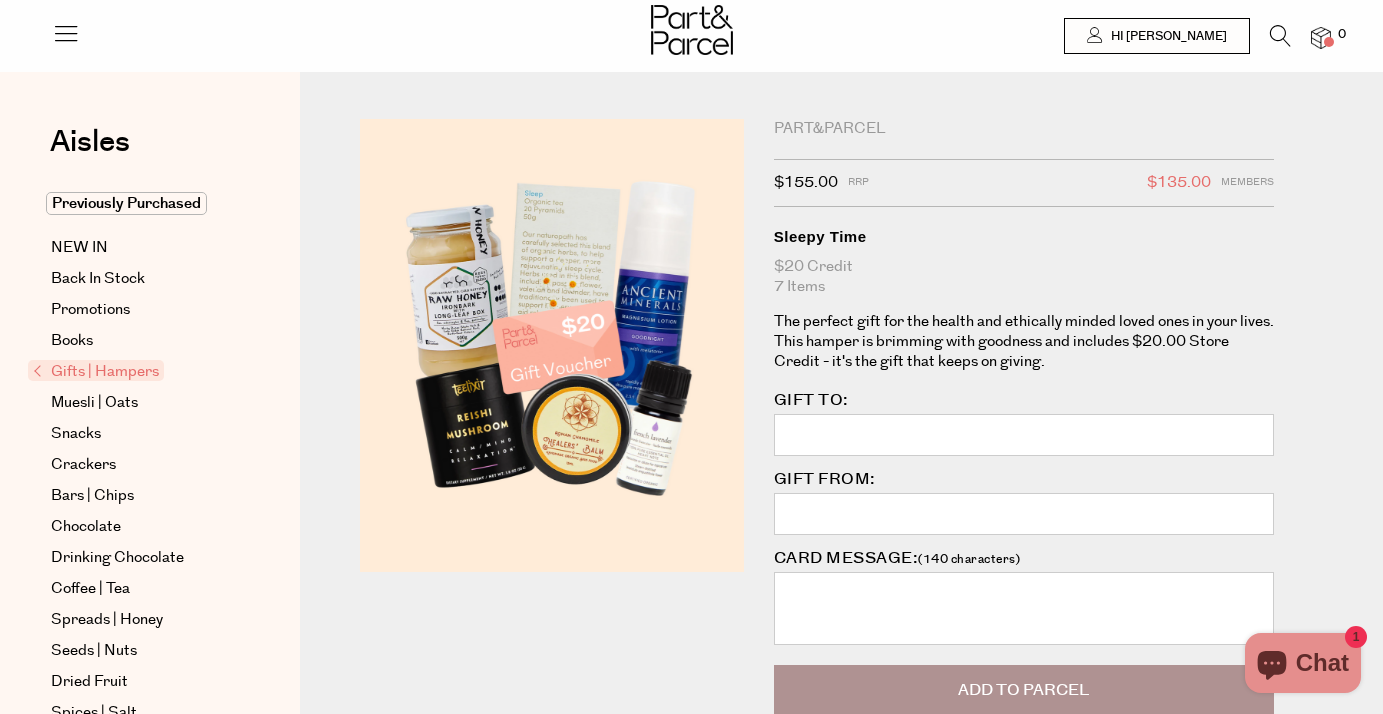 scroll, scrollTop: 0, scrollLeft: 0, axis: both 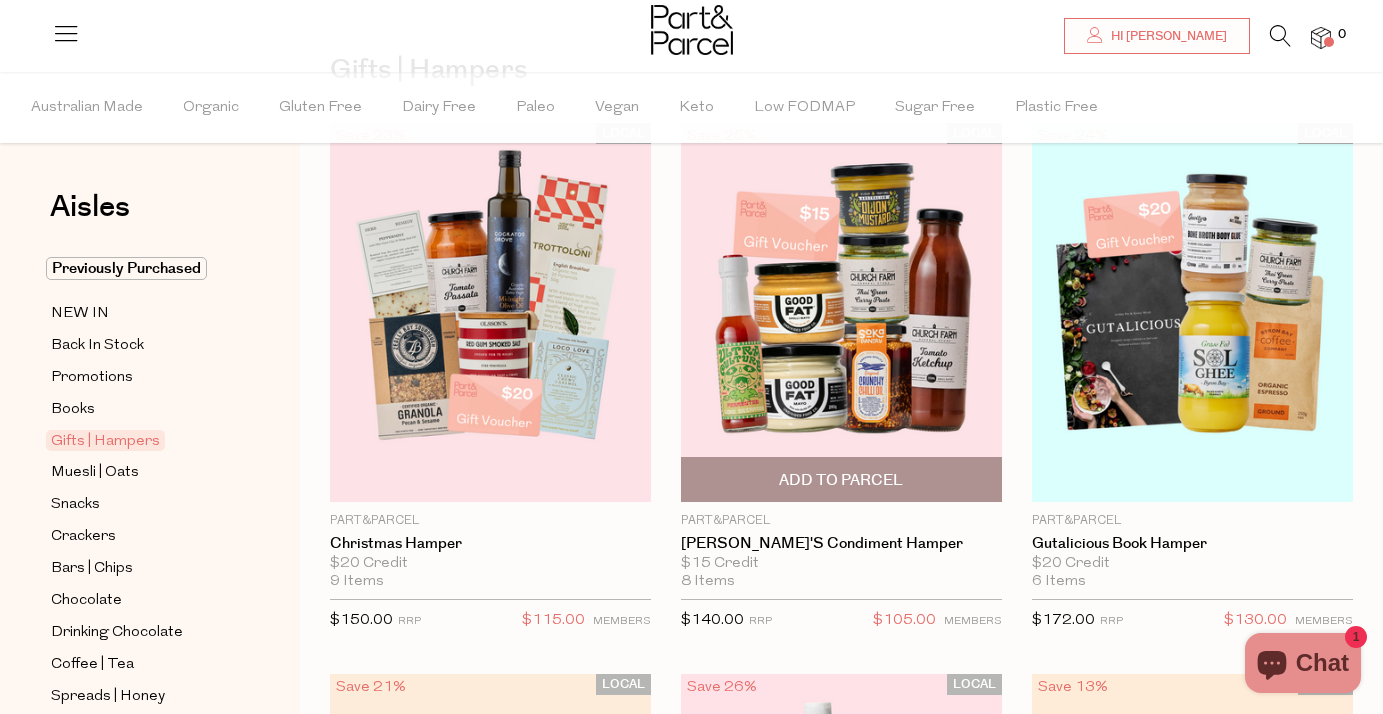 click at bounding box center (841, 312) 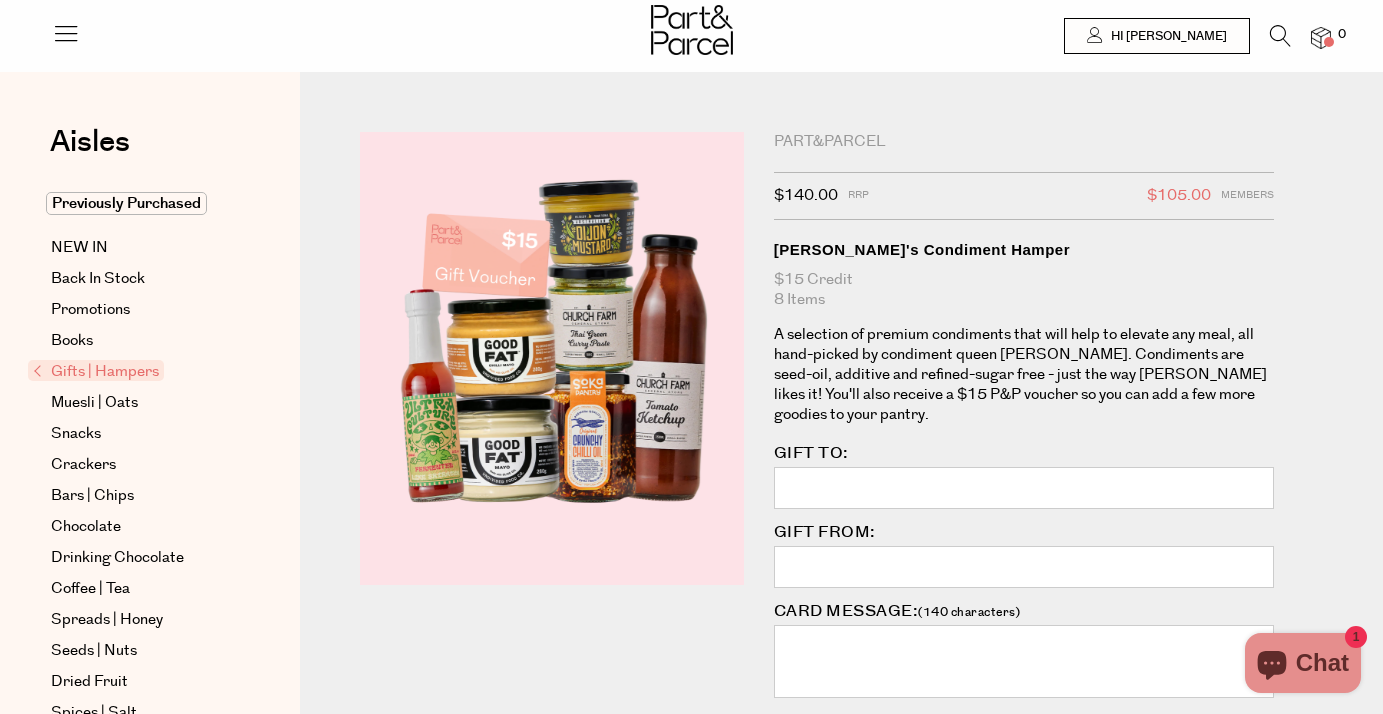 scroll, scrollTop: 0, scrollLeft: 0, axis: both 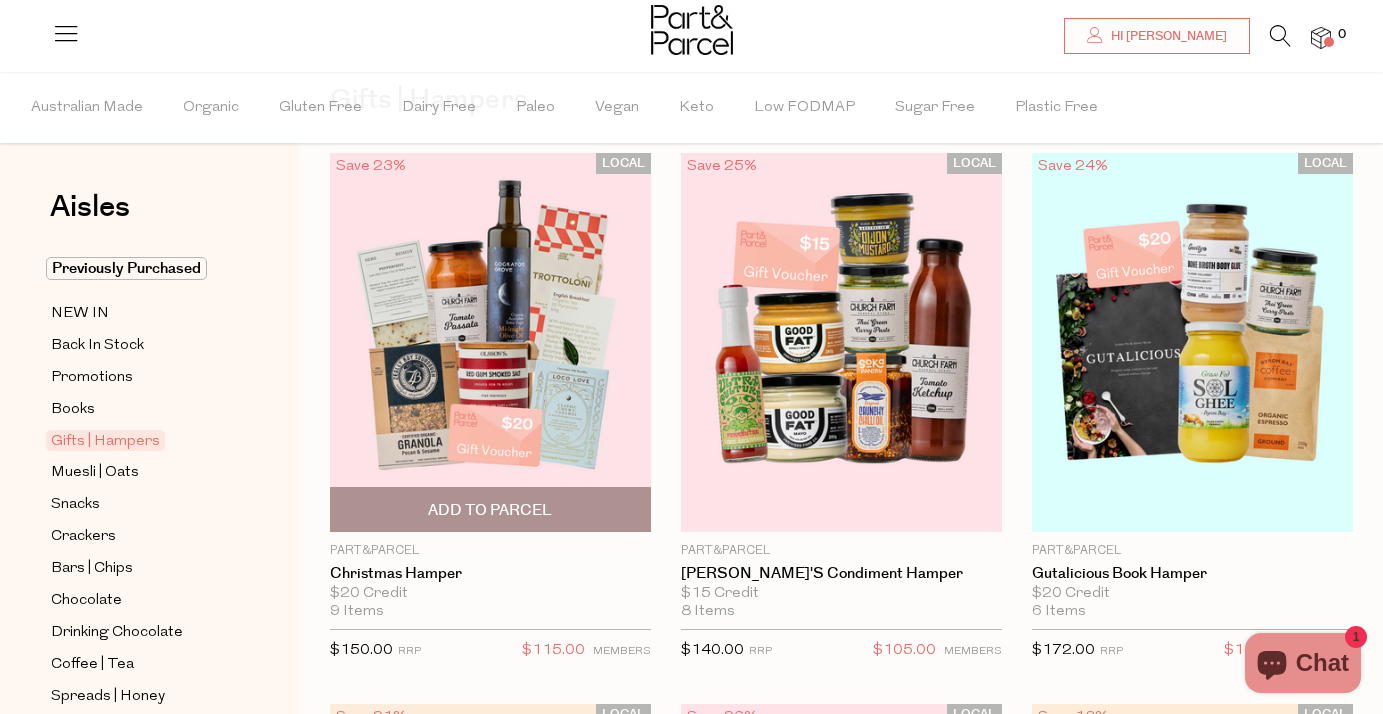 click at bounding box center (490, 342) 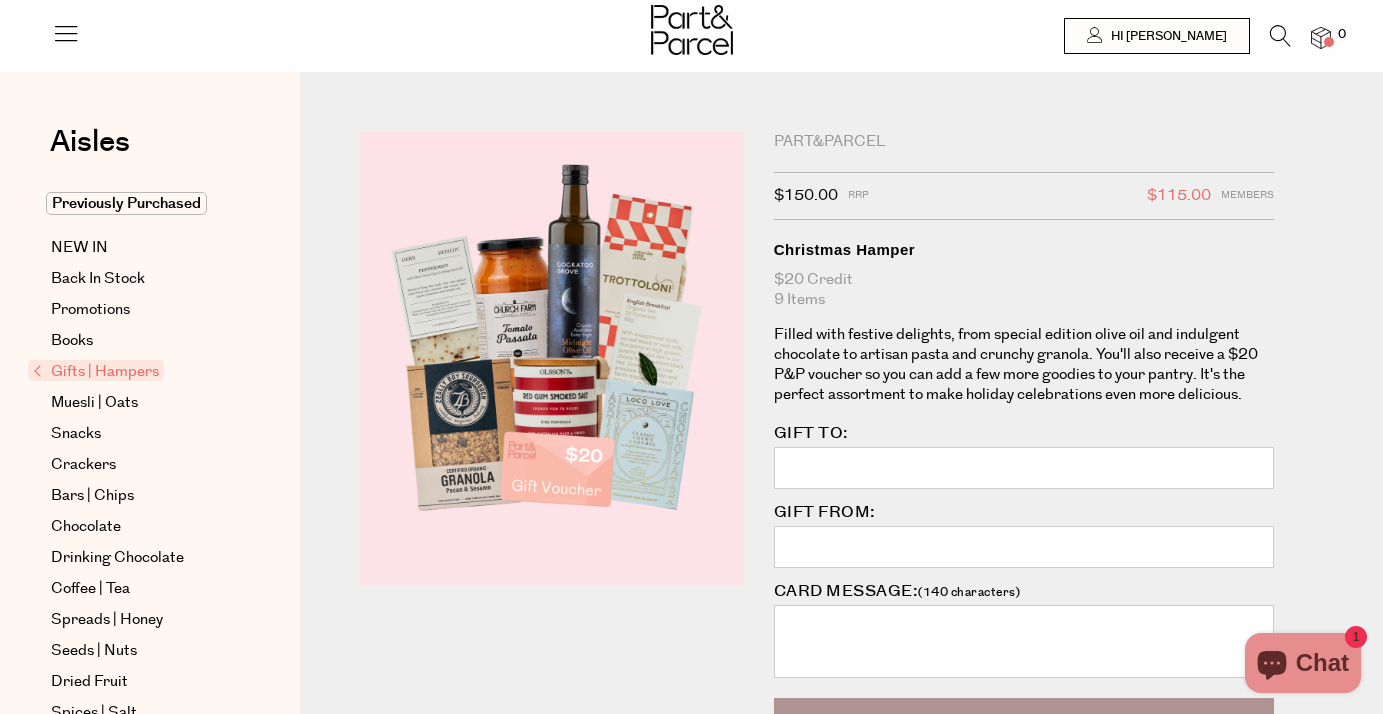 scroll, scrollTop: 0, scrollLeft: 0, axis: both 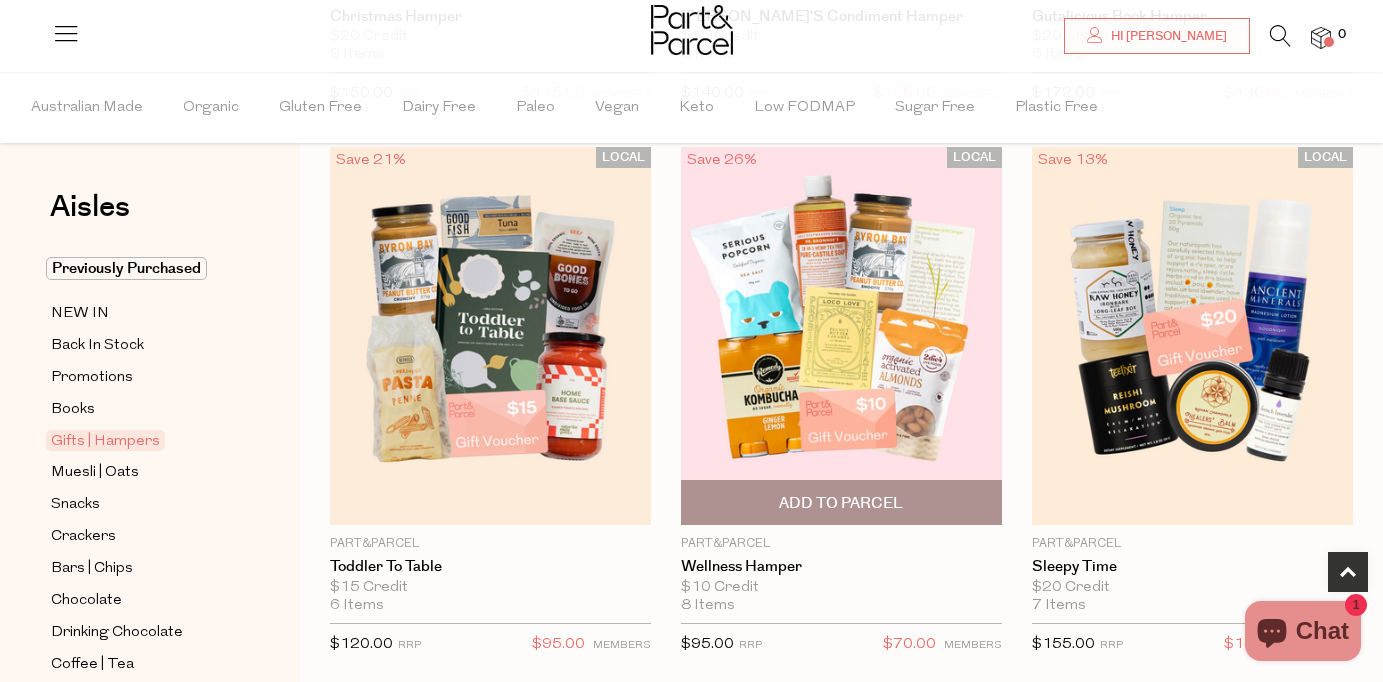 click at bounding box center (841, 336) 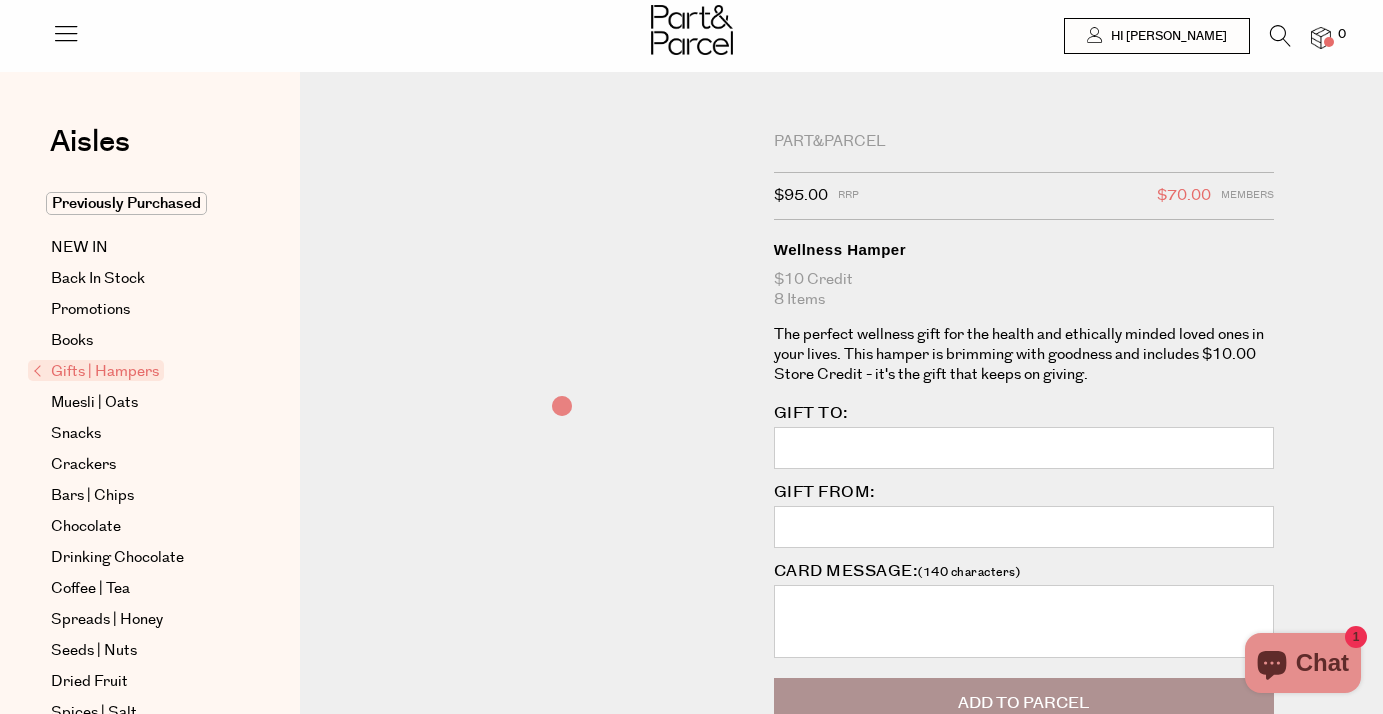 scroll, scrollTop: 0, scrollLeft: 0, axis: both 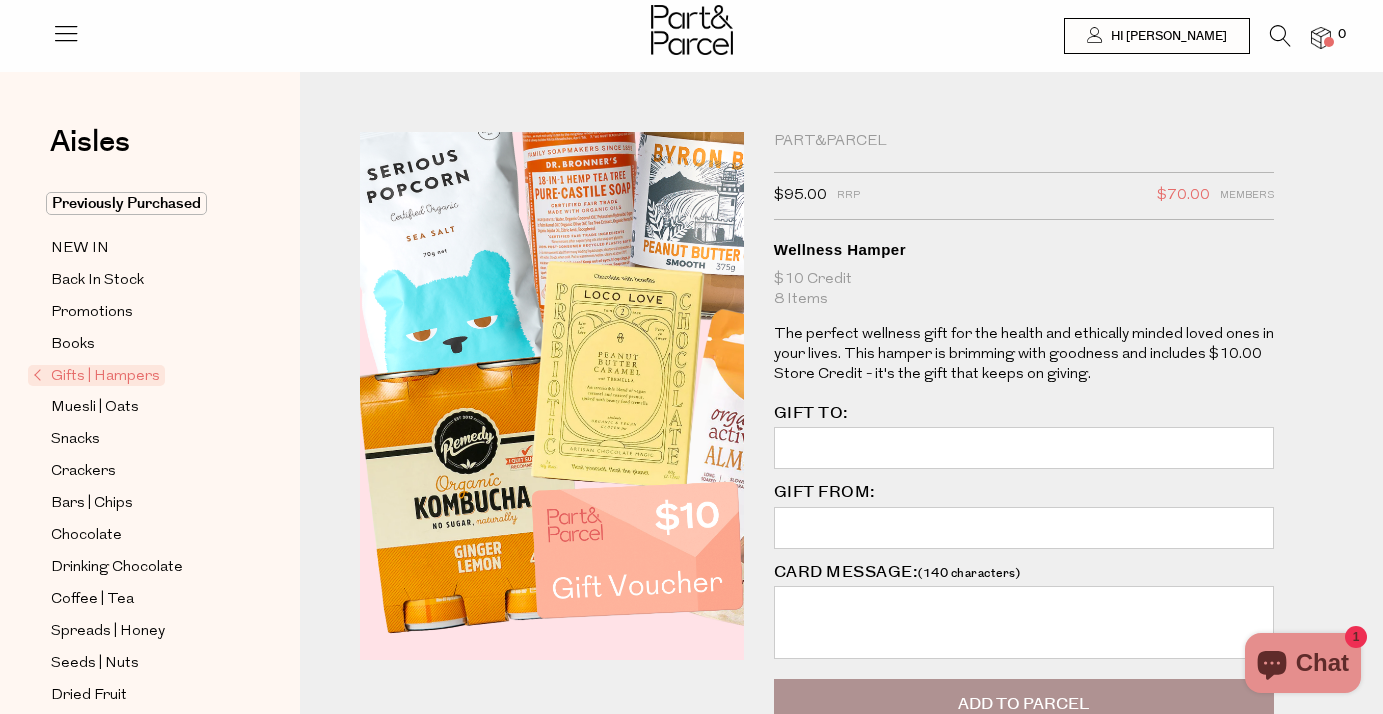 click at bounding box center [623, 369] 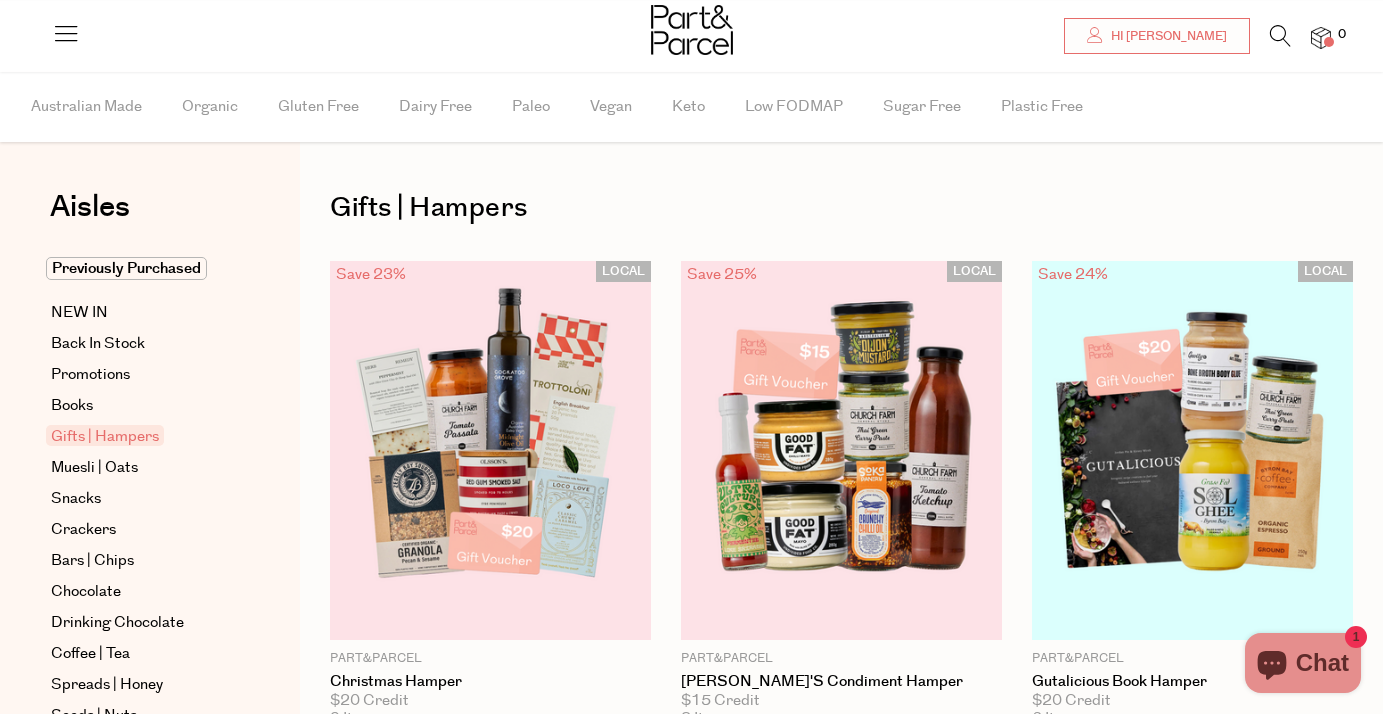 scroll, scrollTop: 64, scrollLeft: 0, axis: vertical 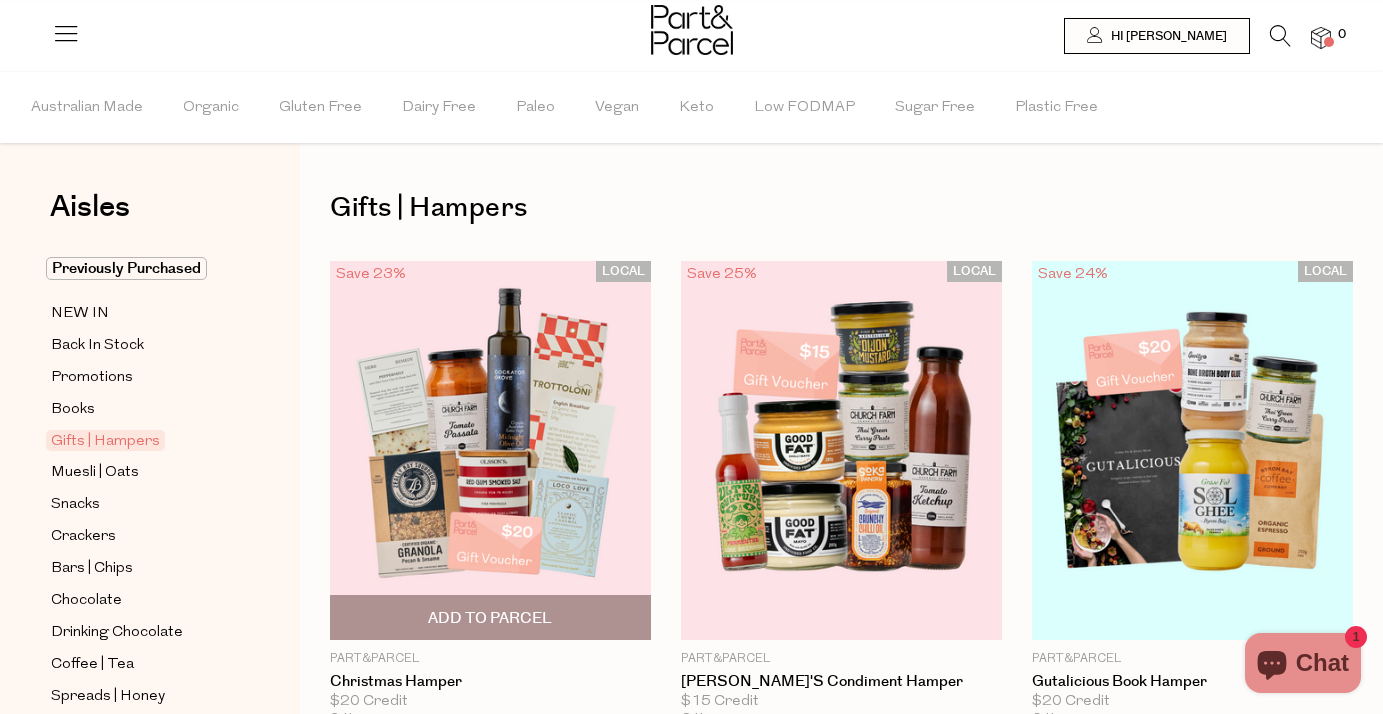 click at bounding box center (490, 450) 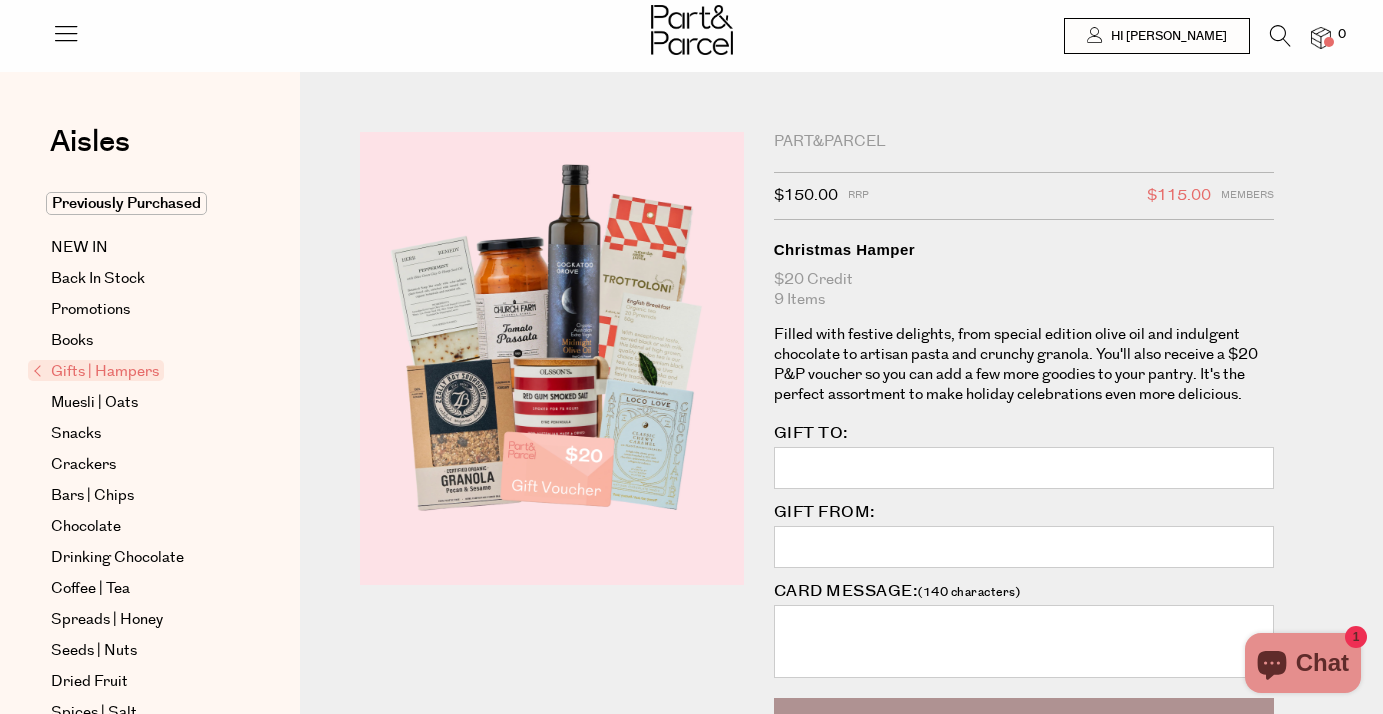 scroll, scrollTop: 0, scrollLeft: 0, axis: both 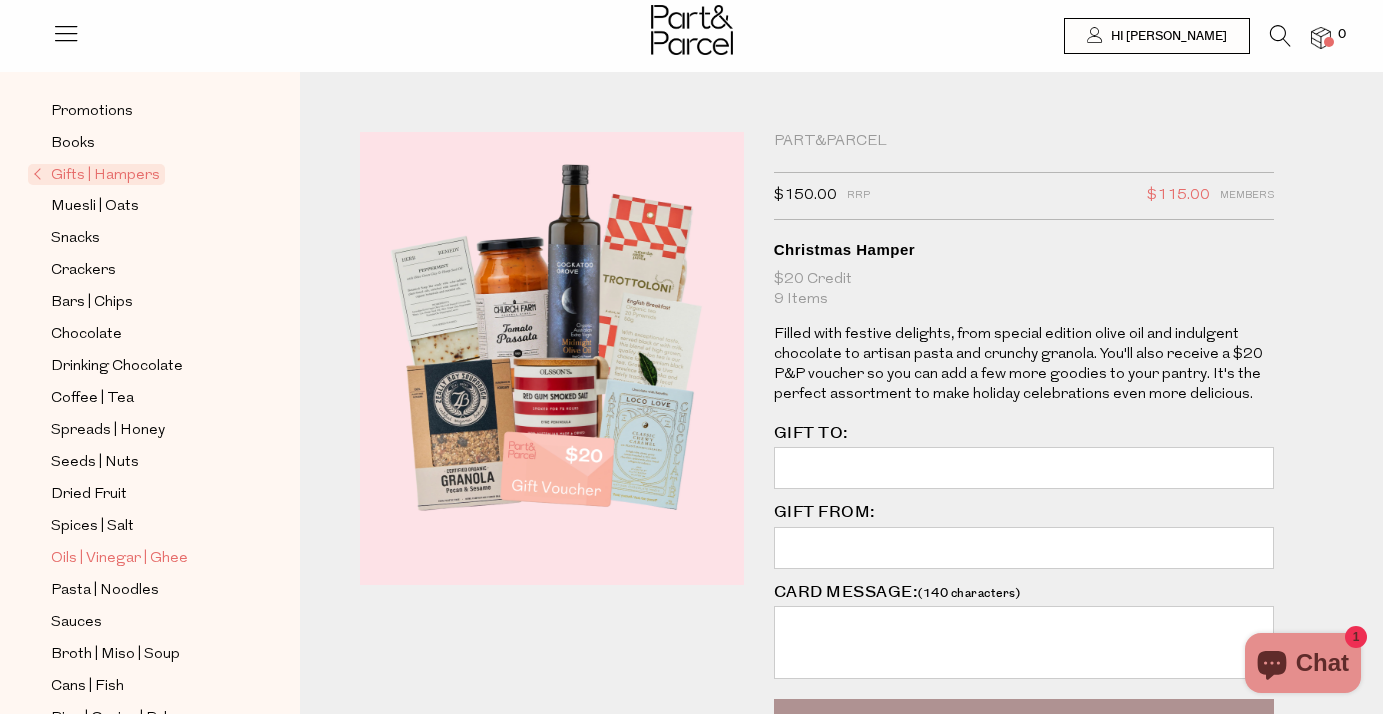 click on "Oils | Vinegar | Ghee" at bounding box center [119, 559] 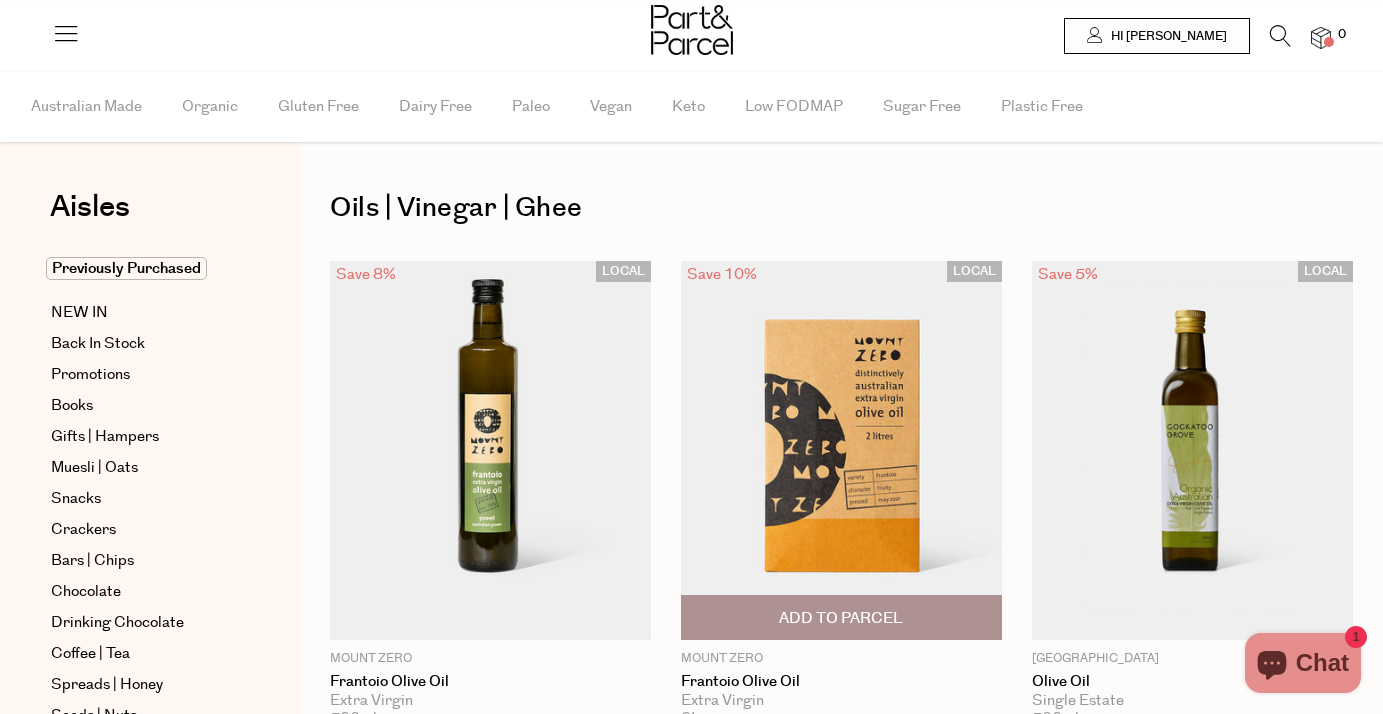 scroll, scrollTop: 0, scrollLeft: 0, axis: both 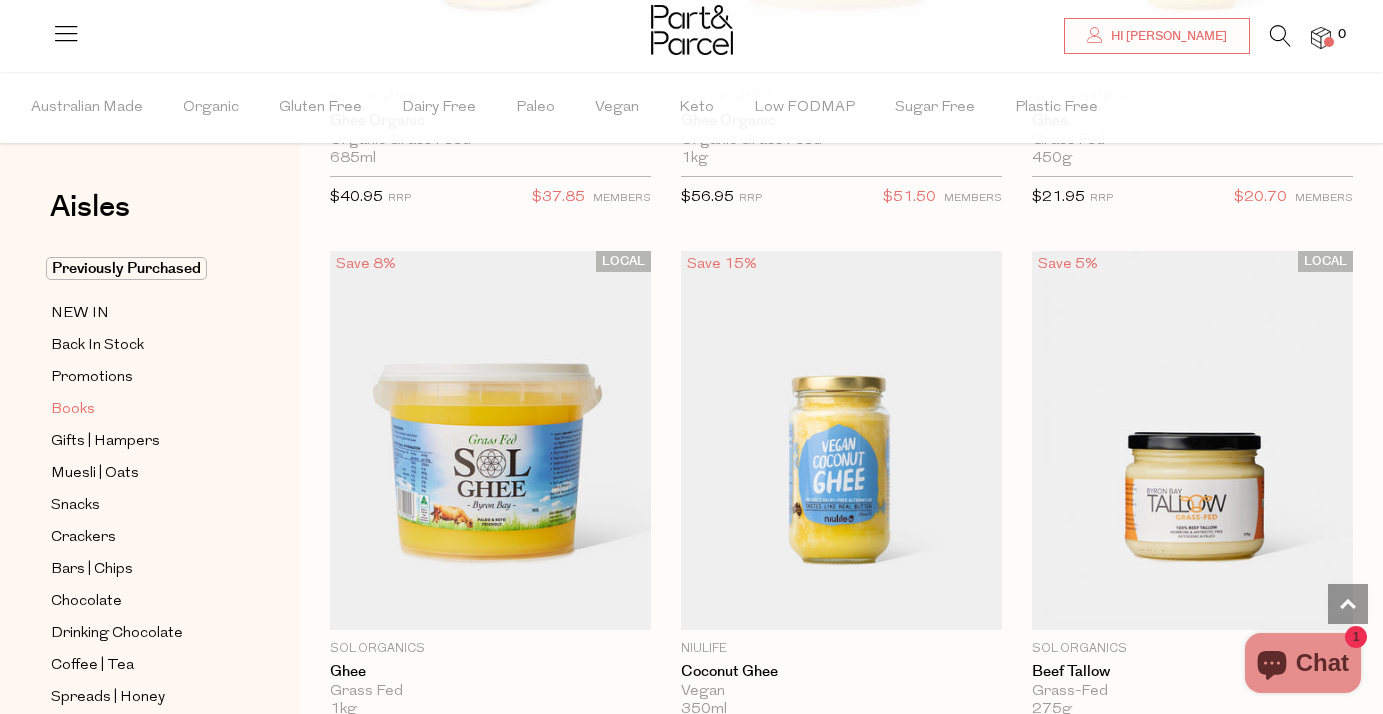 click on "Books" at bounding box center (73, 410) 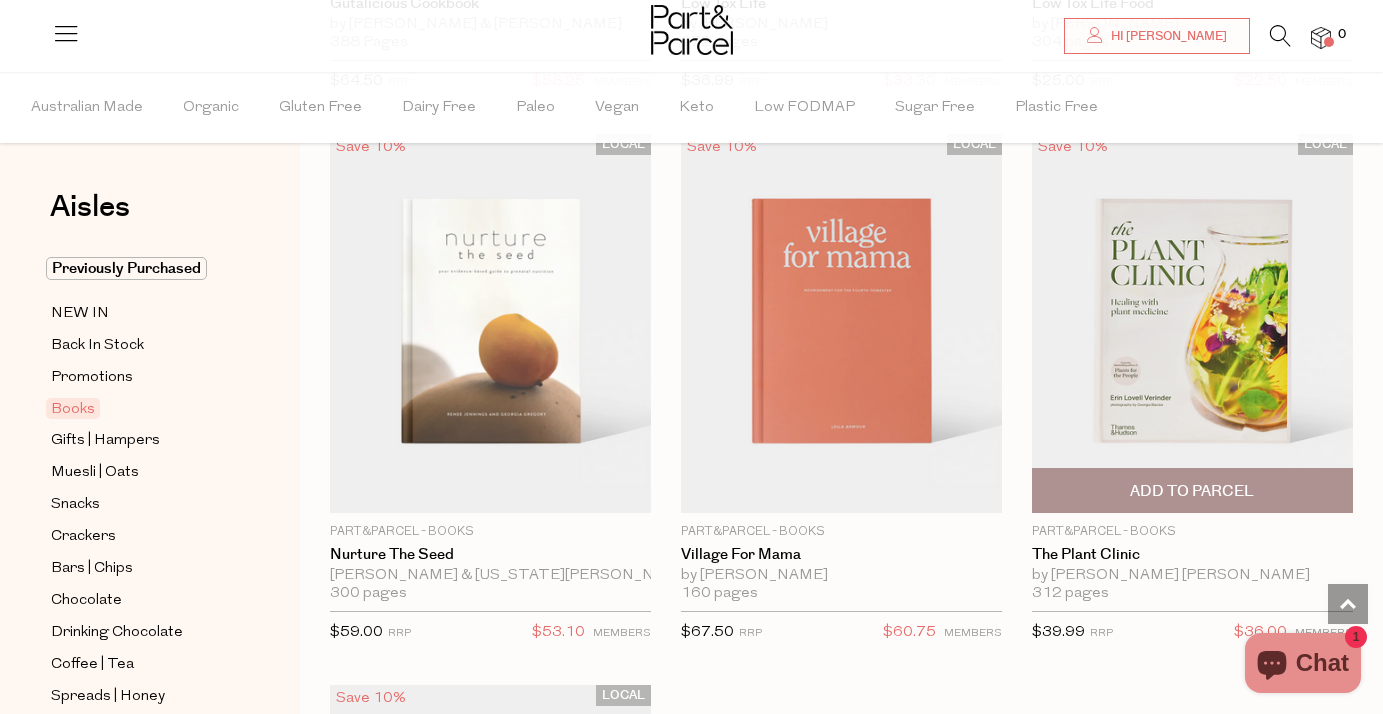 click at bounding box center (1192, 323) 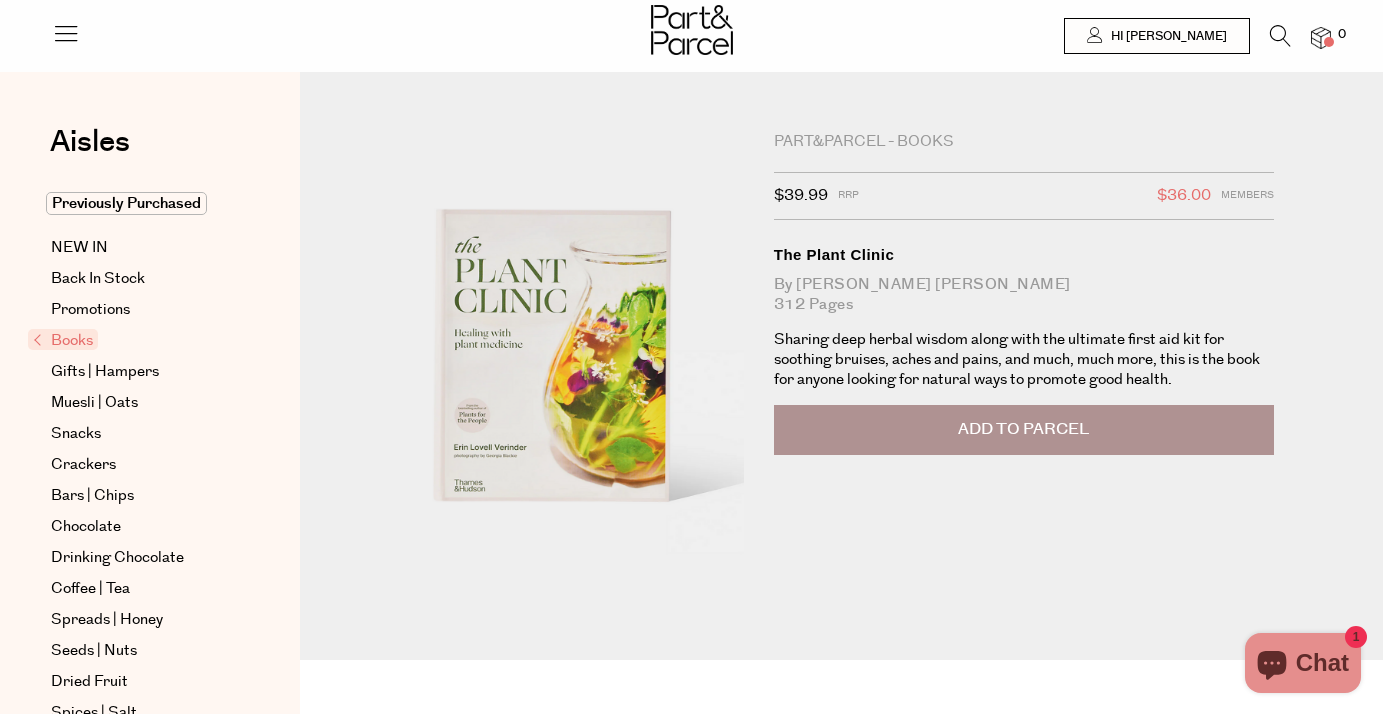 scroll, scrollTop: 0, scrollLeft: 0, axis: both 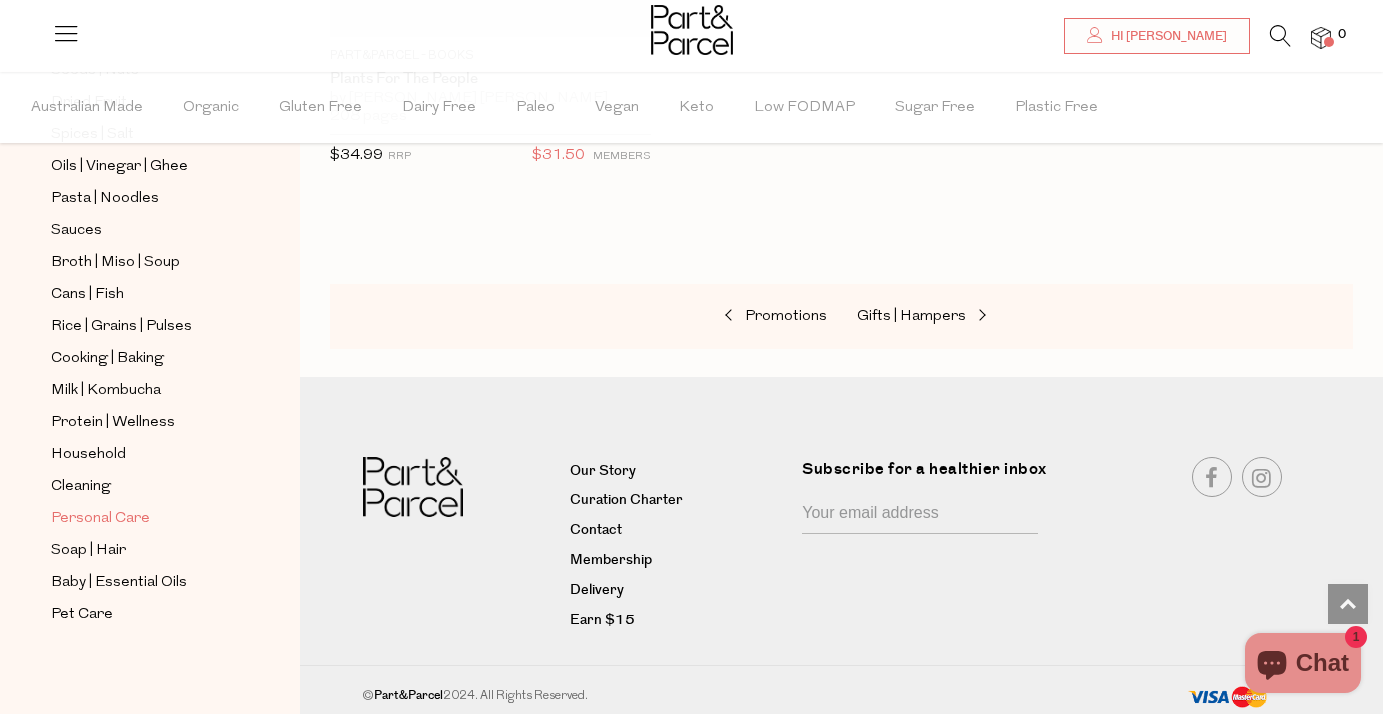 click on "Personal Care" at bounding box center (100, 519) 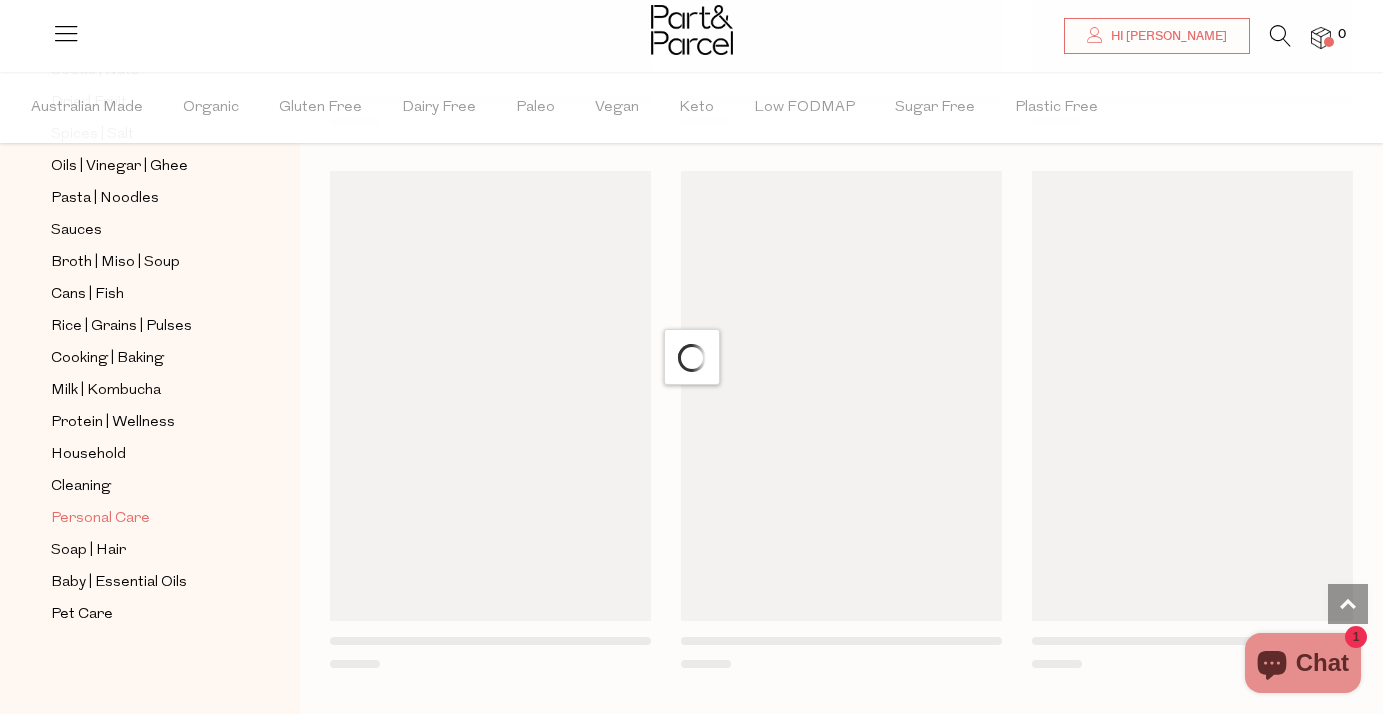 scroll, scrollTop: 197, scrollLeft: 0, axis: vertical 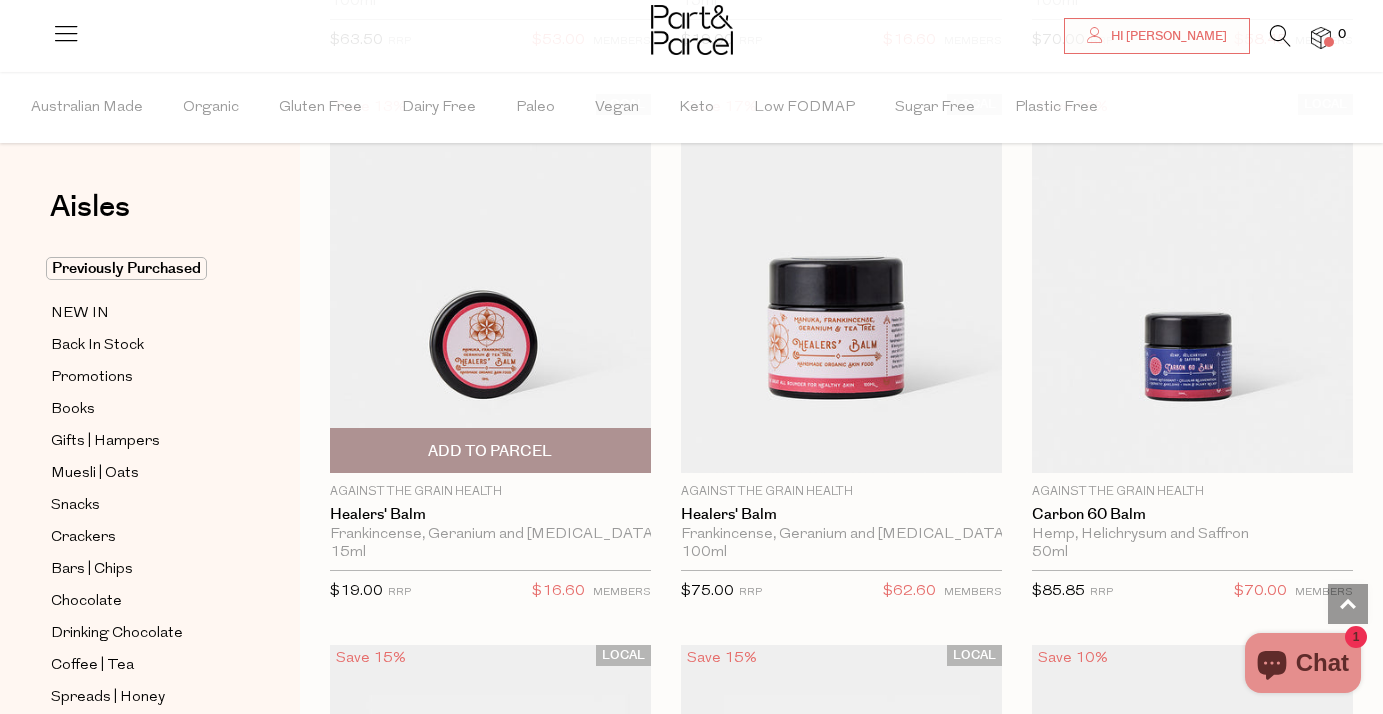 click on "Add To Parcel" at bounding box center [490, 450] 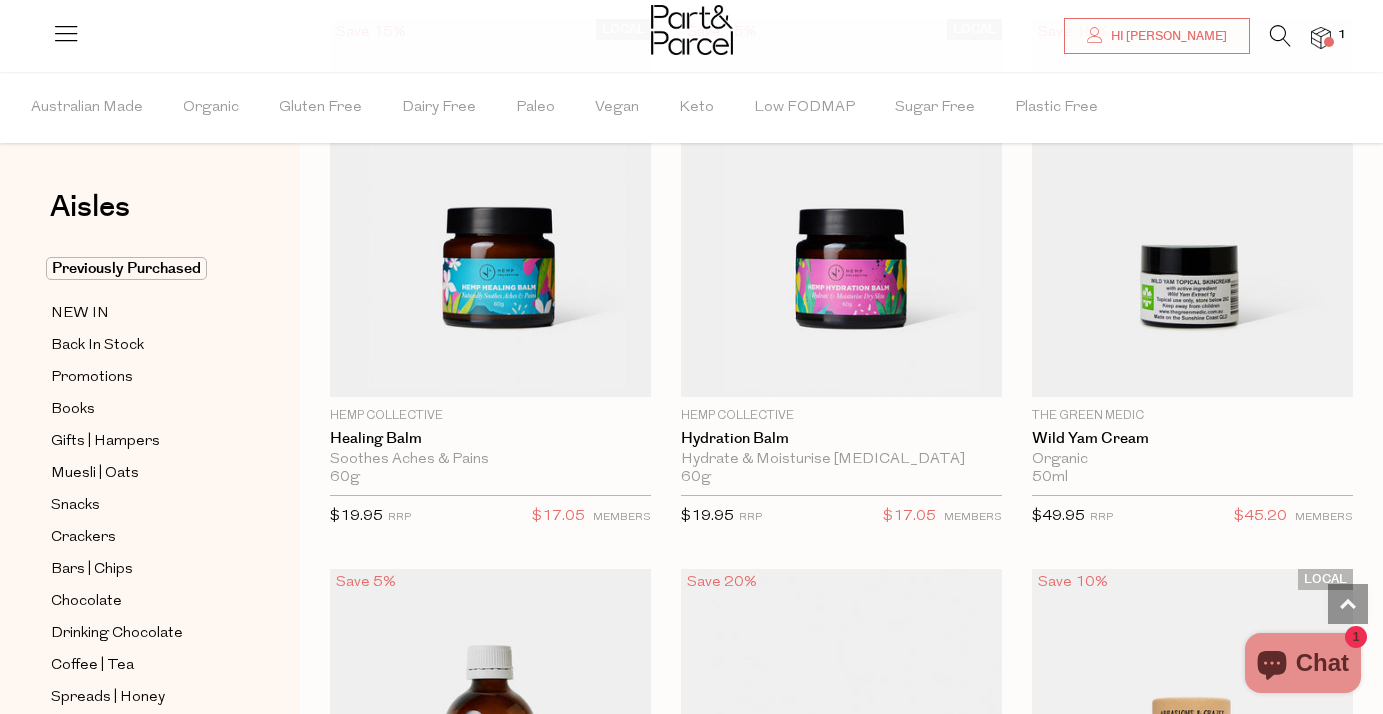 scroll, scrollTop: 11700, scrollLeft: 0, axis: vertical 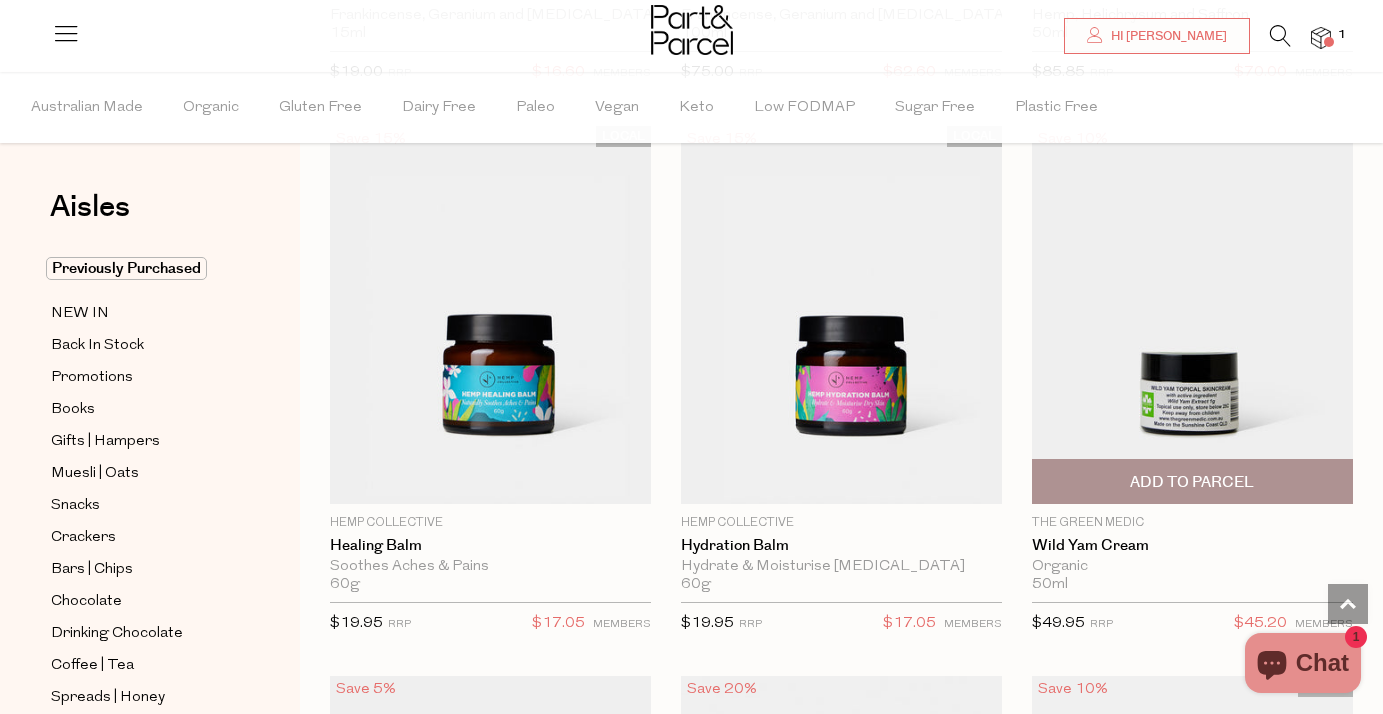 click on "Add To Parcel" at bounding box center (1192, 481) 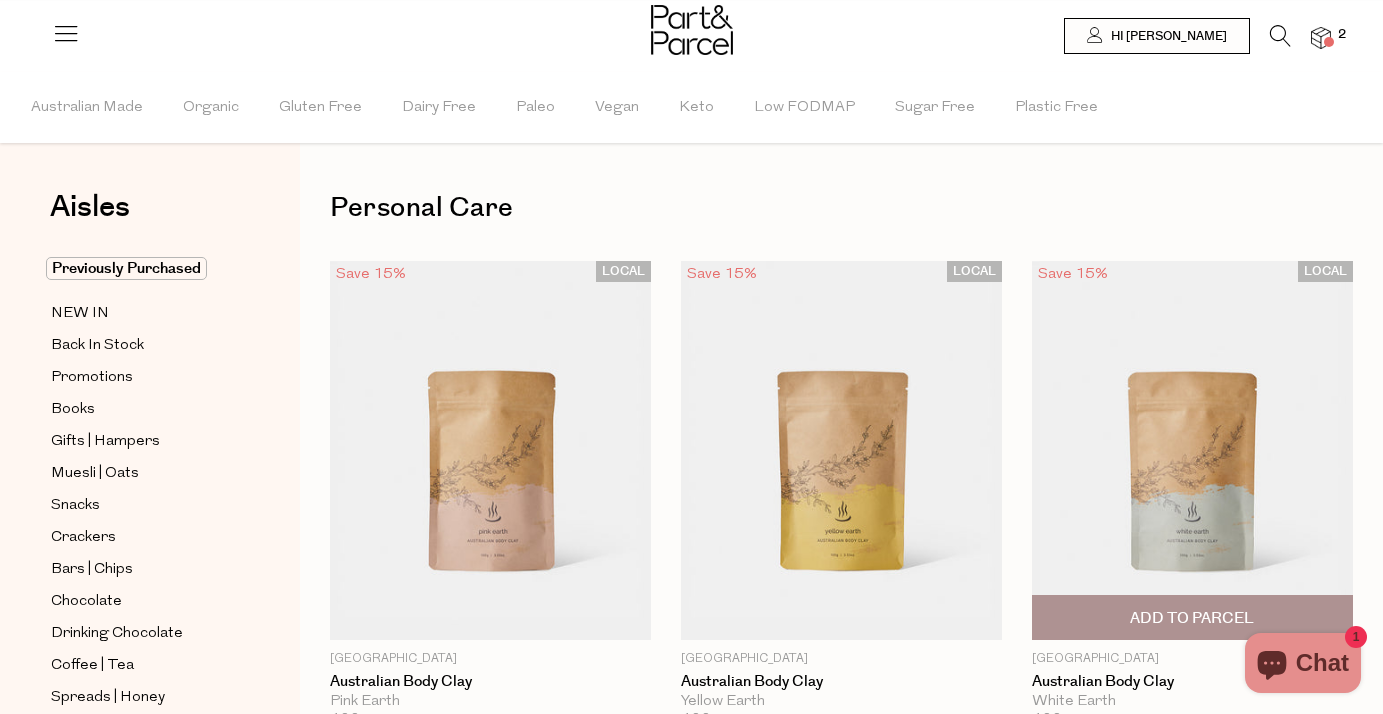 scroll, scrollTop: 0, scrollLeft: 0, axis: both 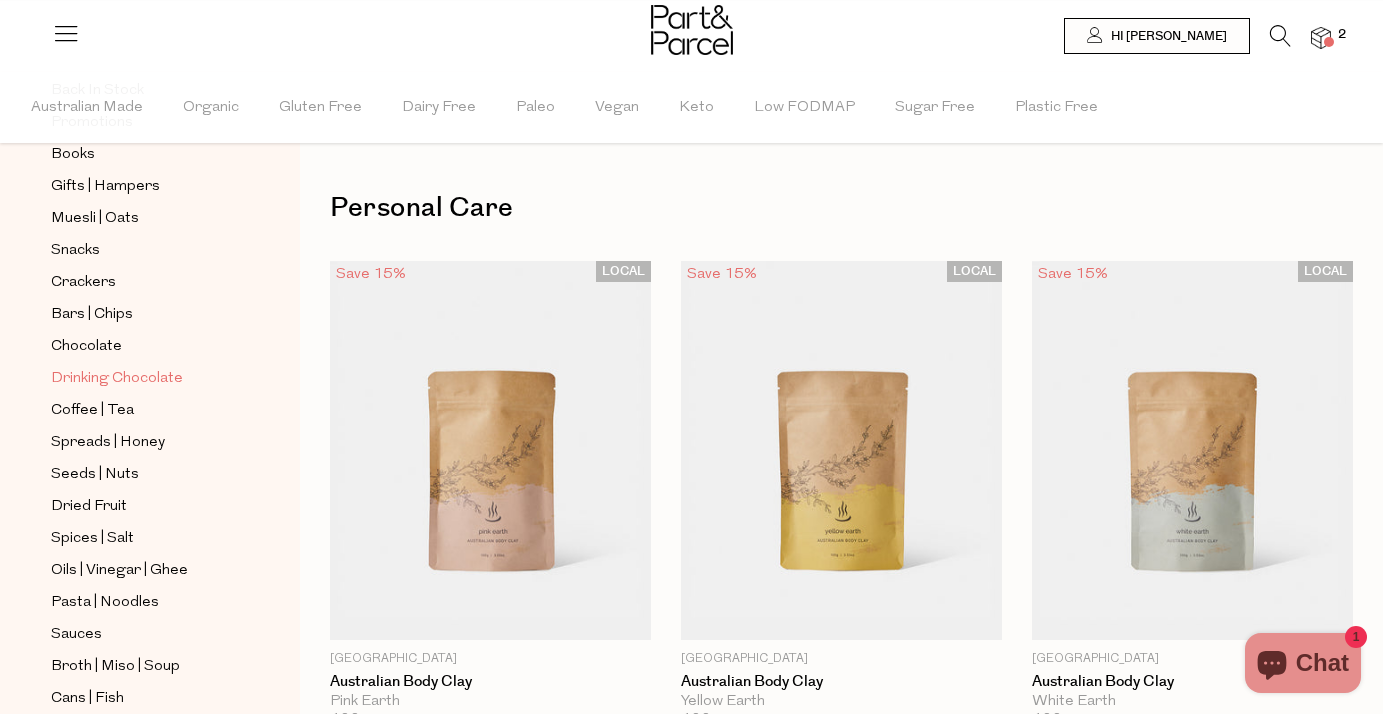 click on "Drinking Chocolate" at bounding box center (117, 379) 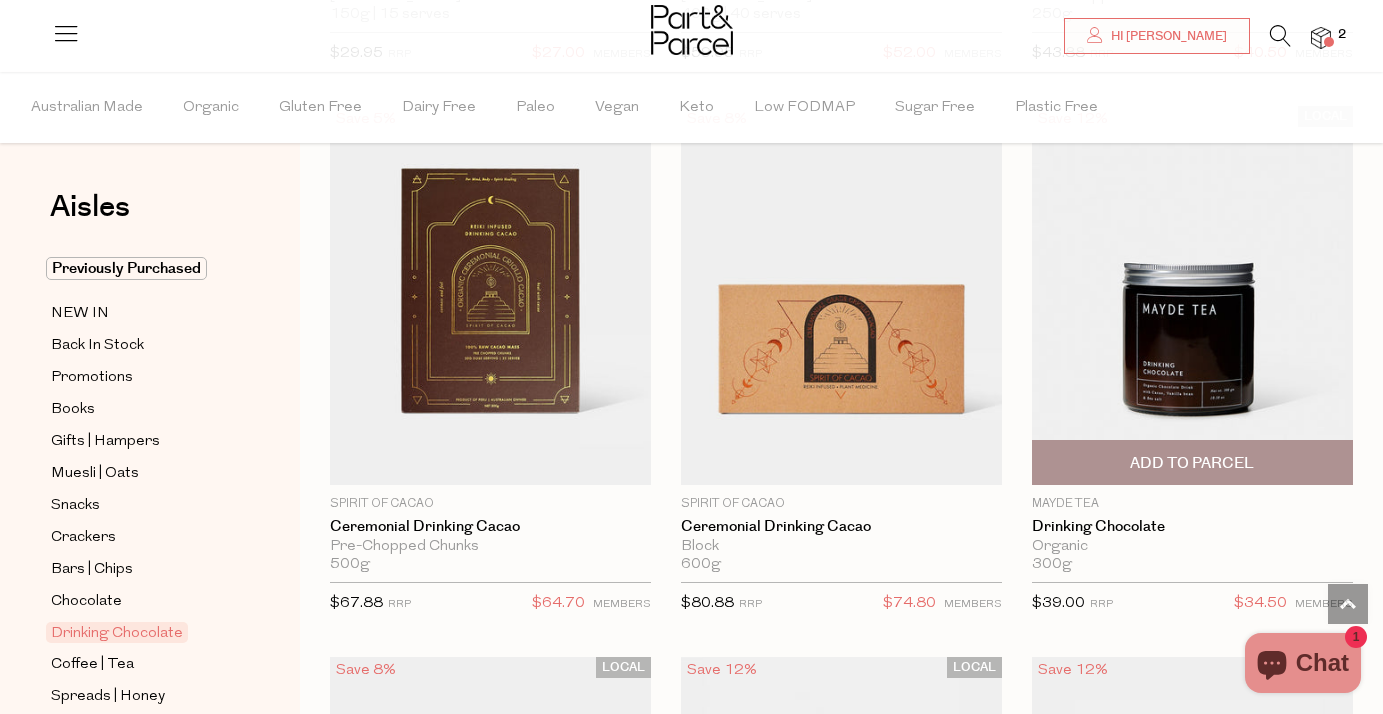 scroll, scrollTop: 1857, scrollLeft: 0, axis: vertical 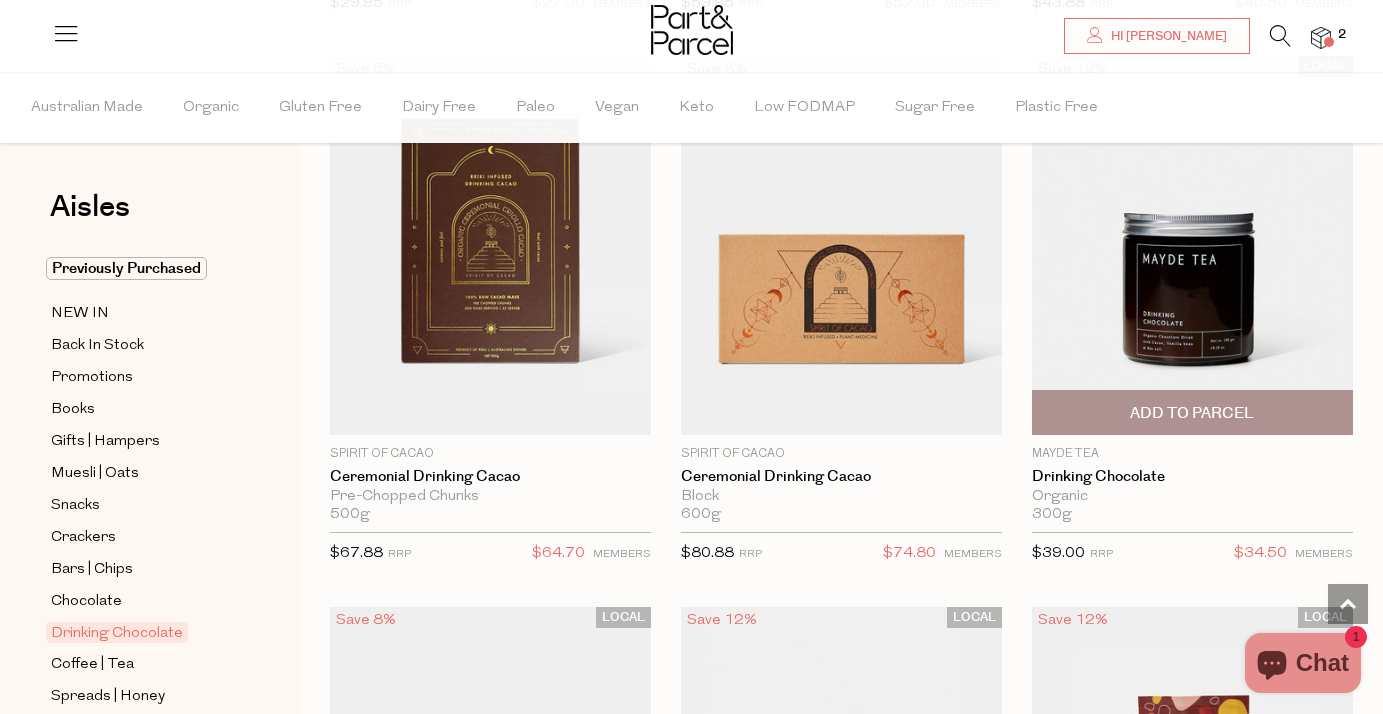 click on "Add To Parcel" at bounding box center [1192, 413] 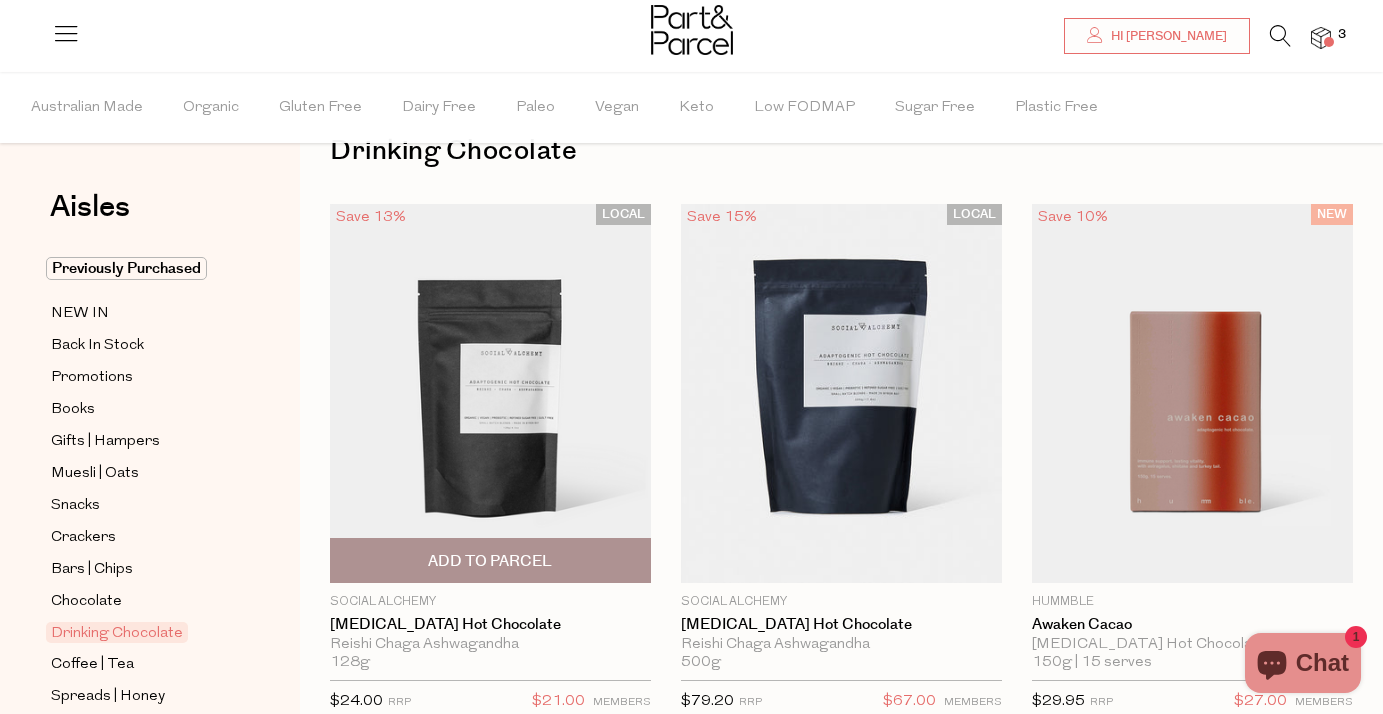 scroll, scrollTop: 64, scrollLeft: 0, axis: vertical 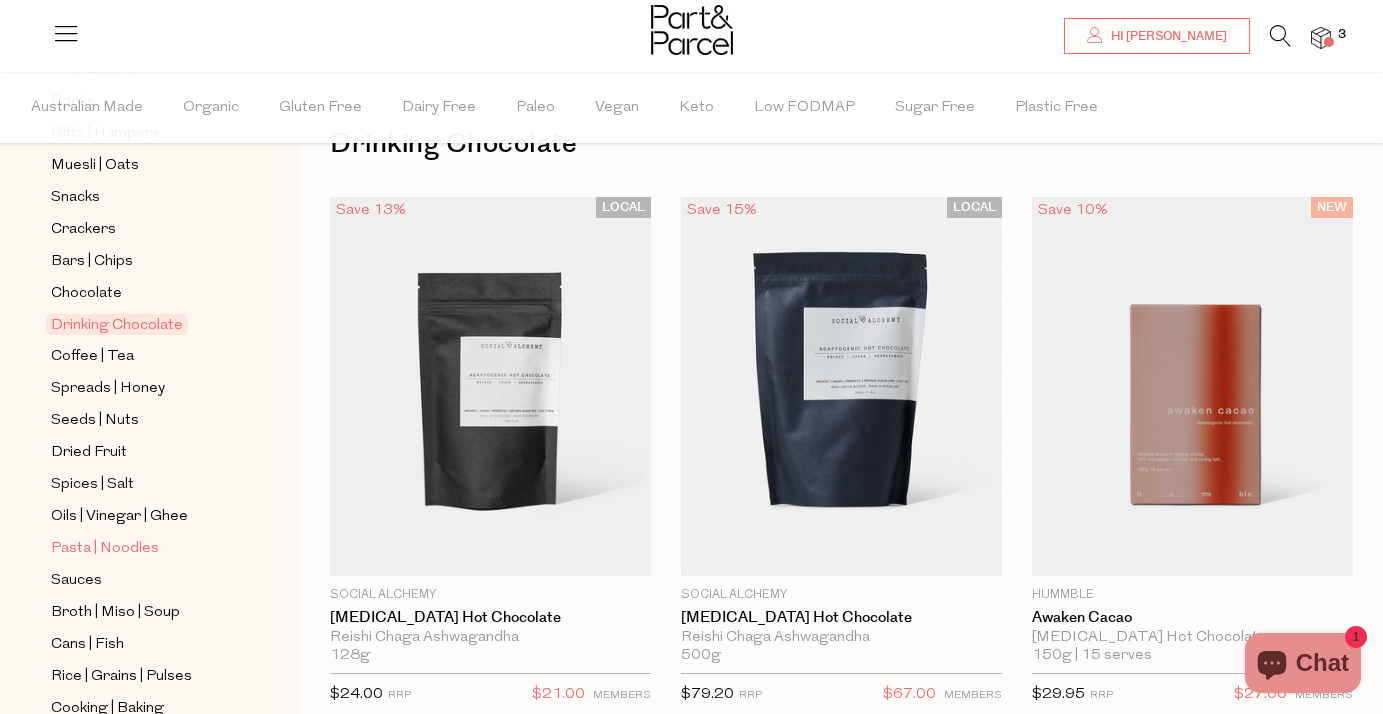click on "Pasta | Noodles" at bounding box center (105, 549) 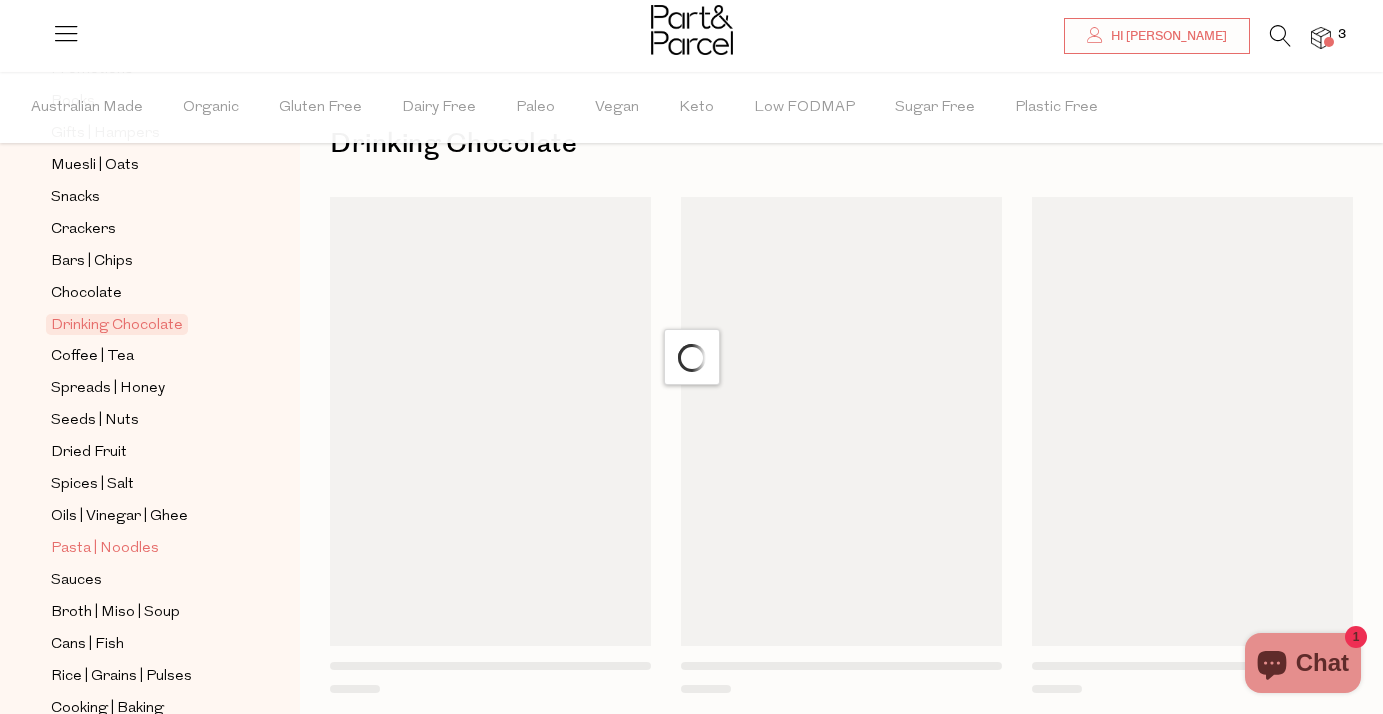 scroll, scrollTop: 0, scrollLeft: 0, axis: both 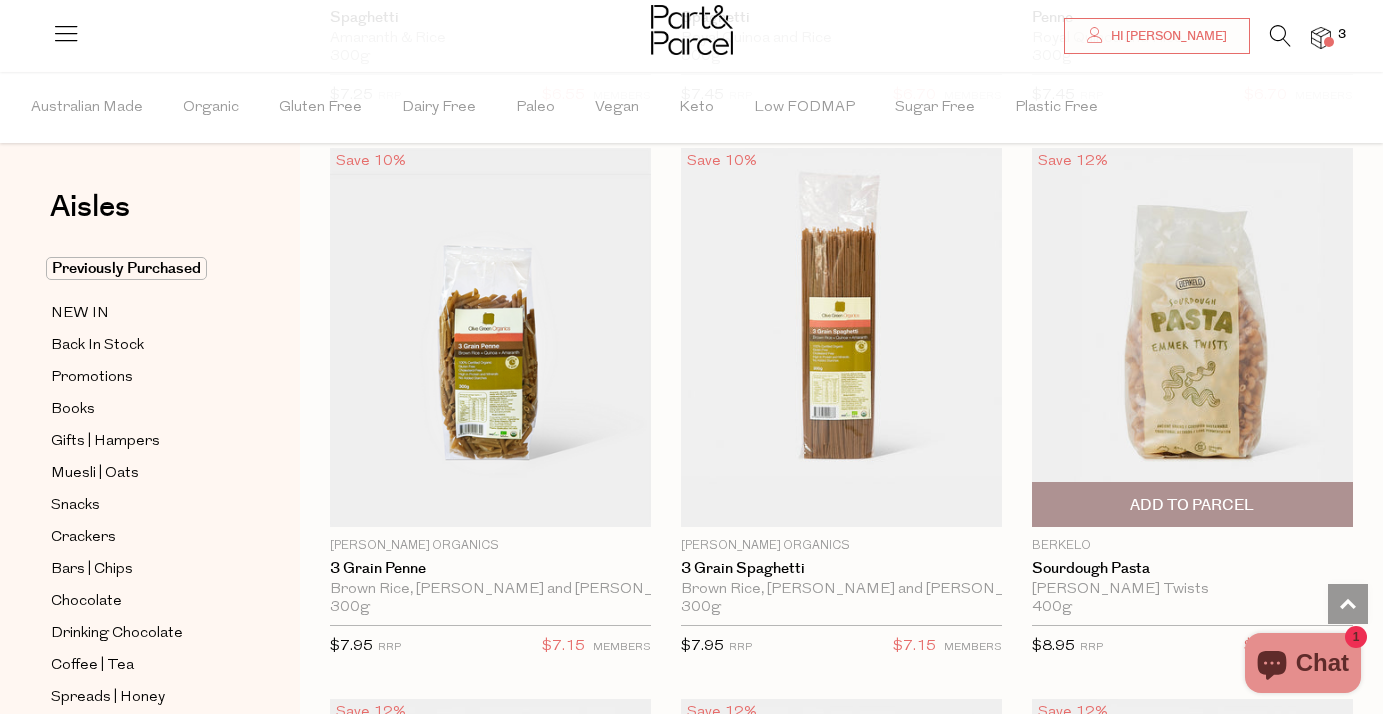 click on "Add To Parcel" at bounding box center (1192, 505) 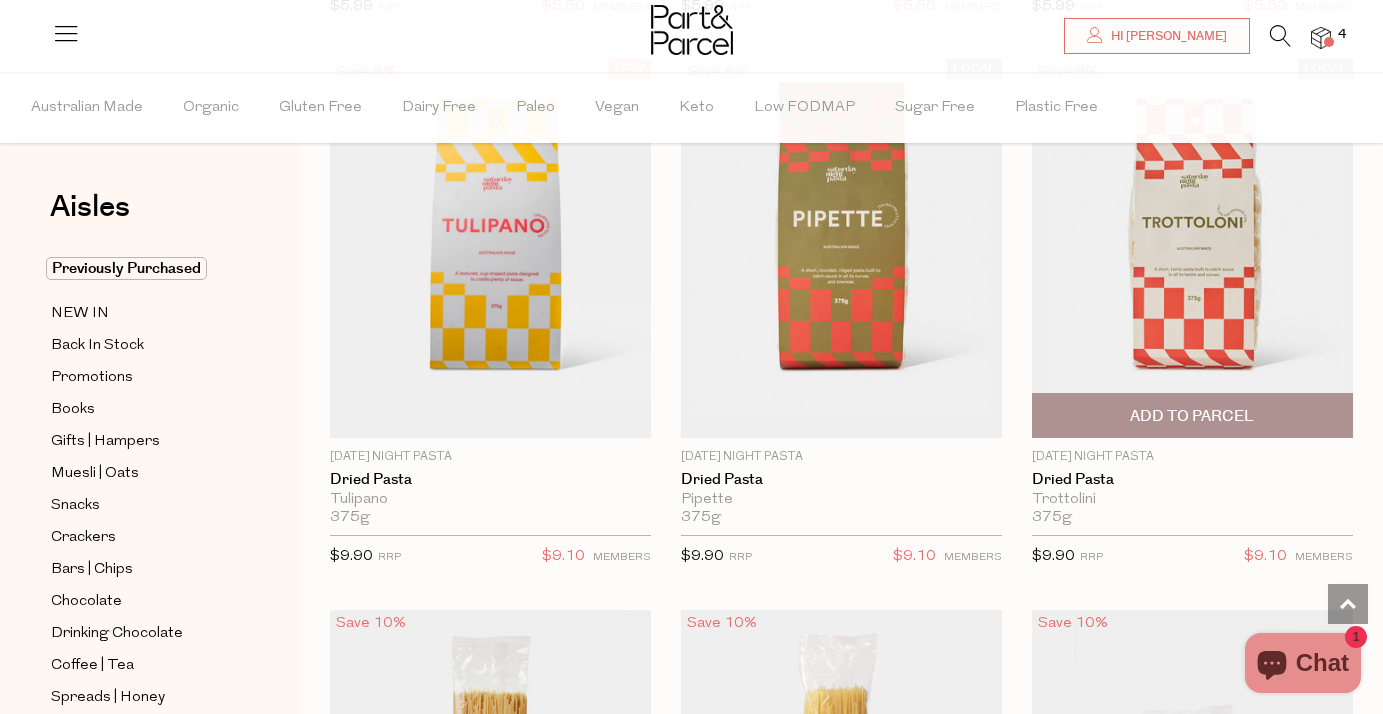 scroll, scrollTop: 1851, scrollLeft: 0, axis: vertical 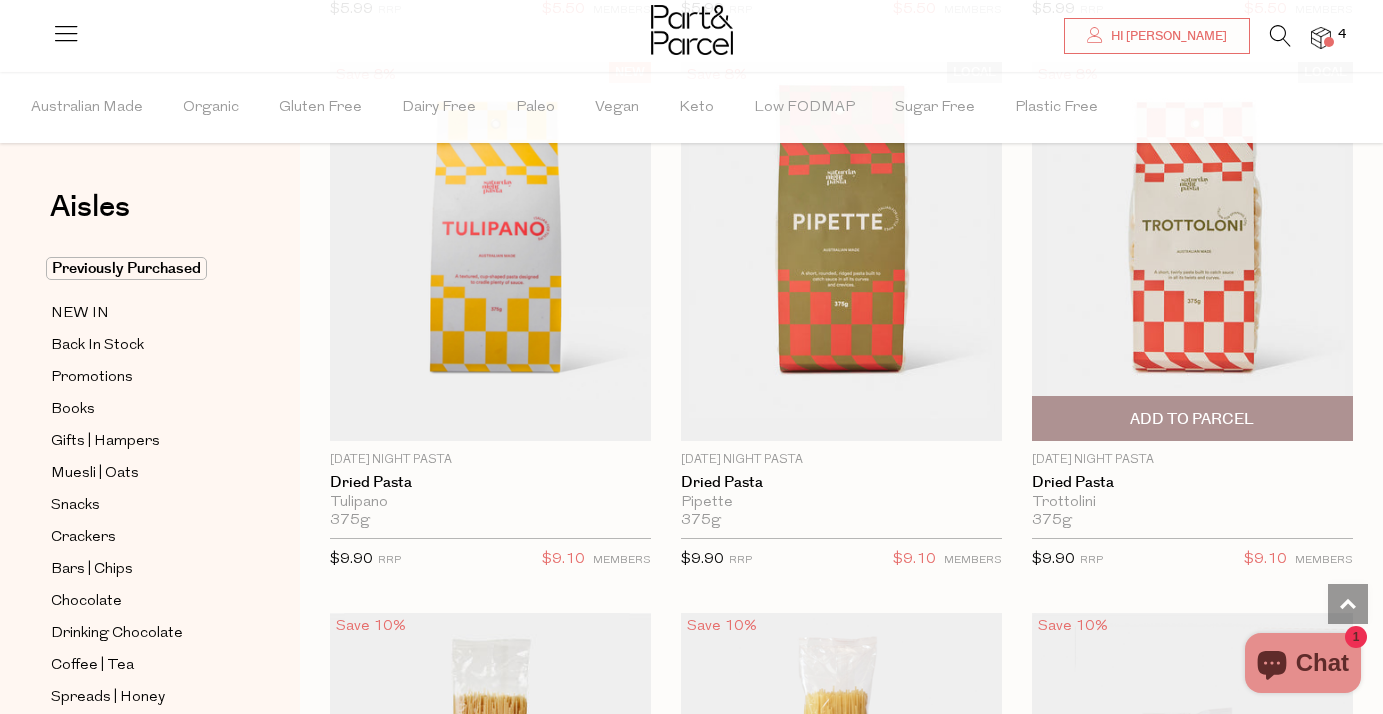 click at bounding box center [1192, 251] 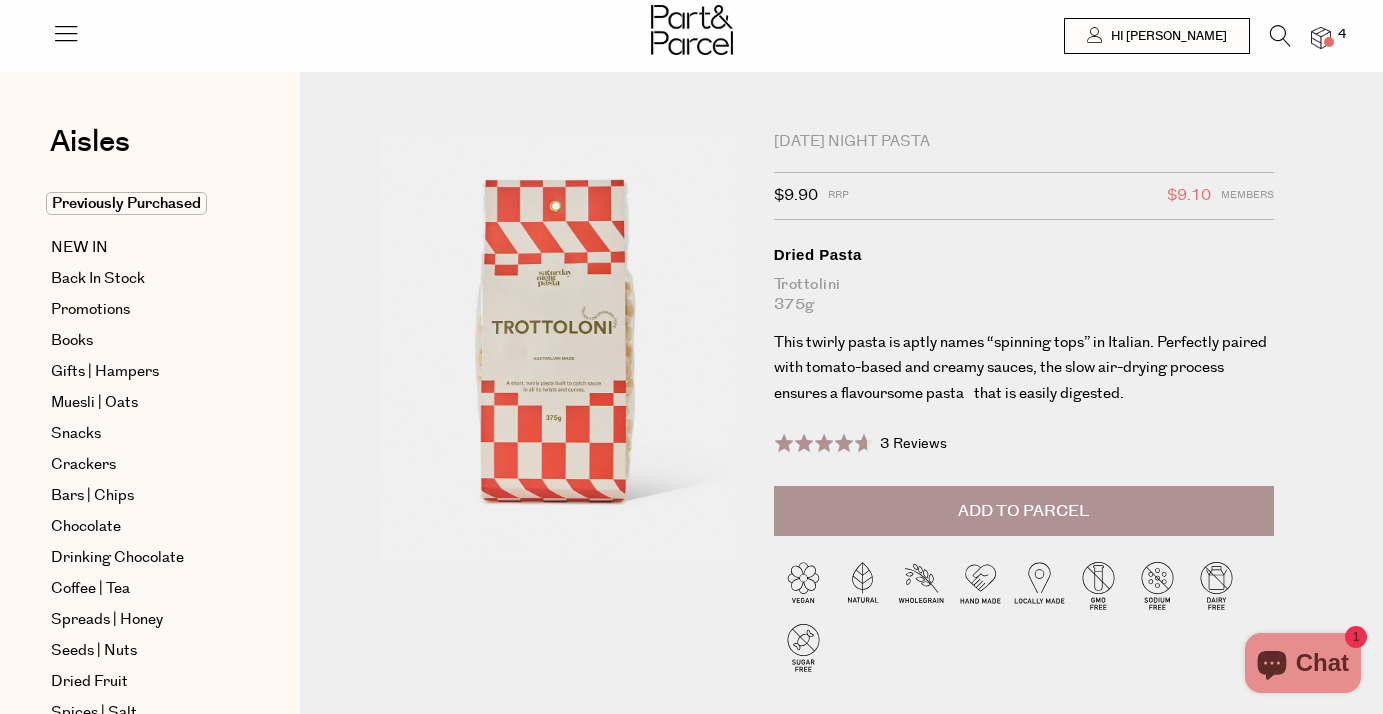 scroll, scrollTop: 0, scrollLeft: 0, axis: both 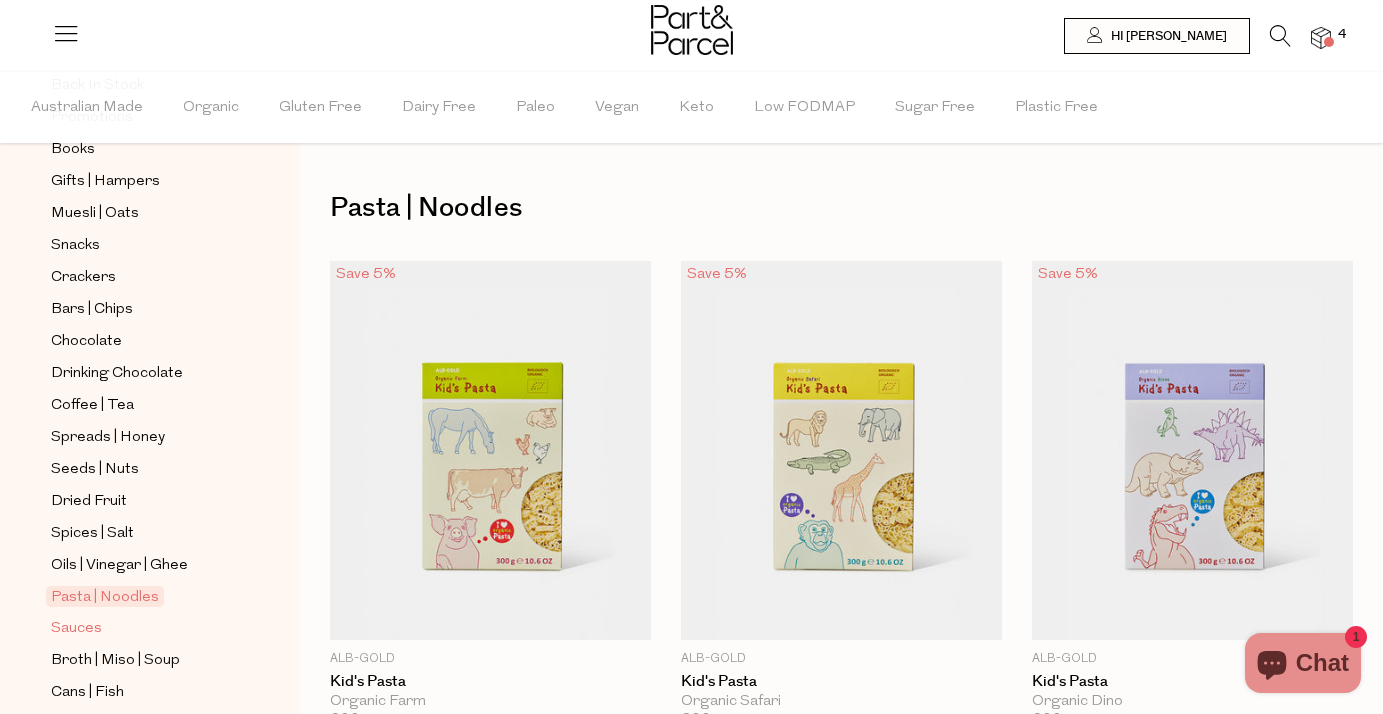 click on "Sauces" at bounding box center (76, 629) 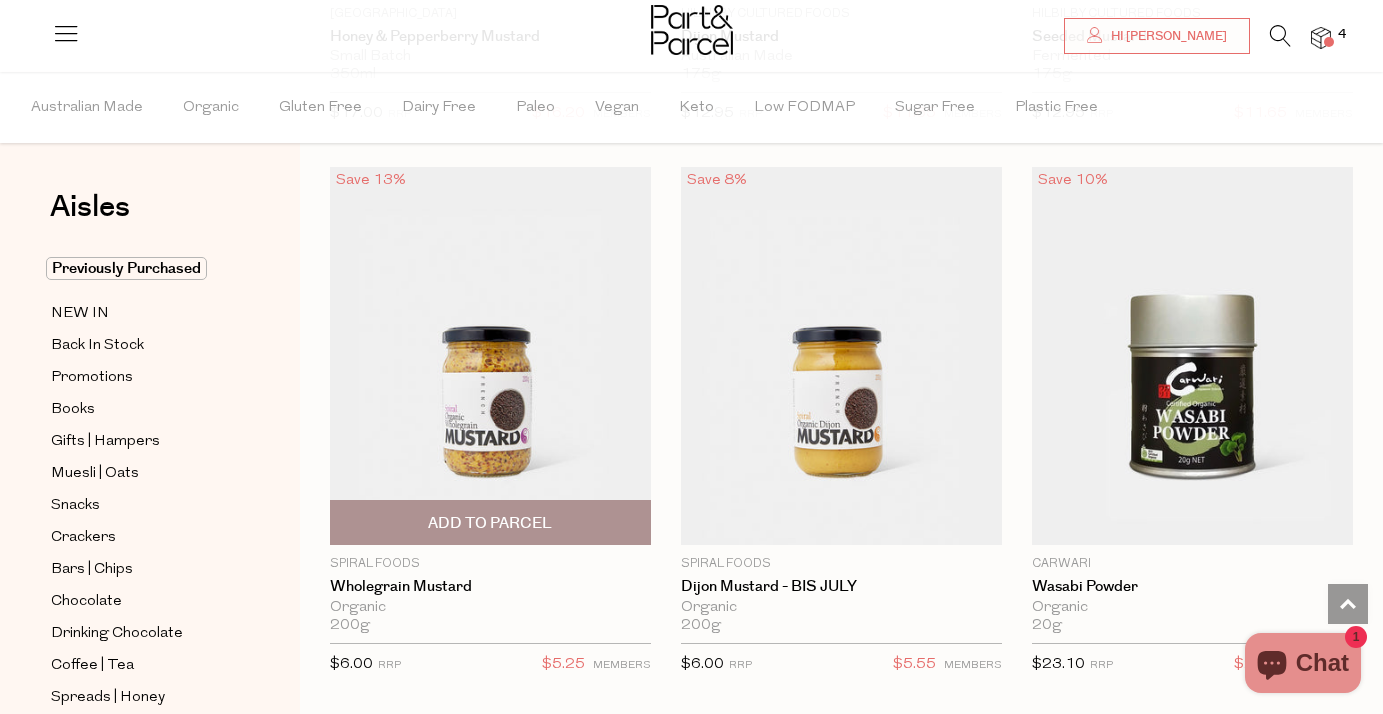 scroll, scrollTop: 7820, scrollLeft: 1, axis: both 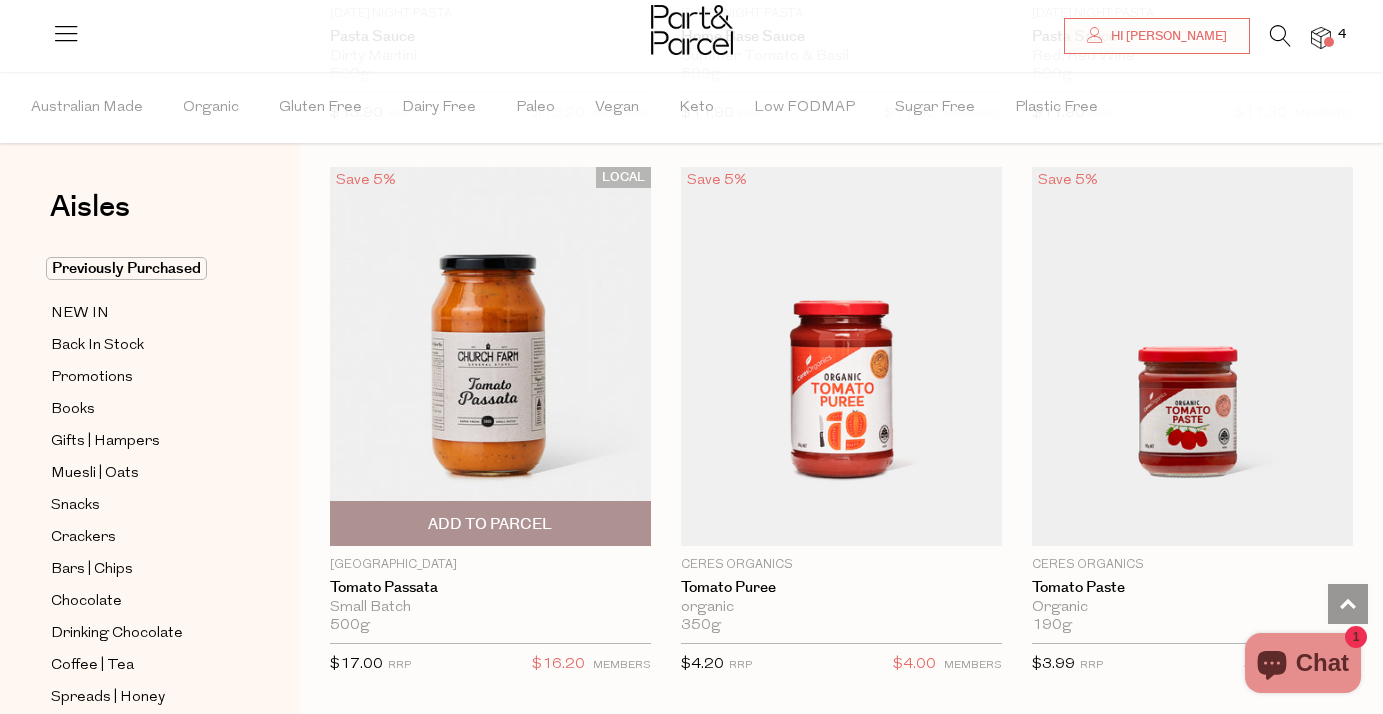 click on "Add To Parcel" at bounding box center (490, 524) 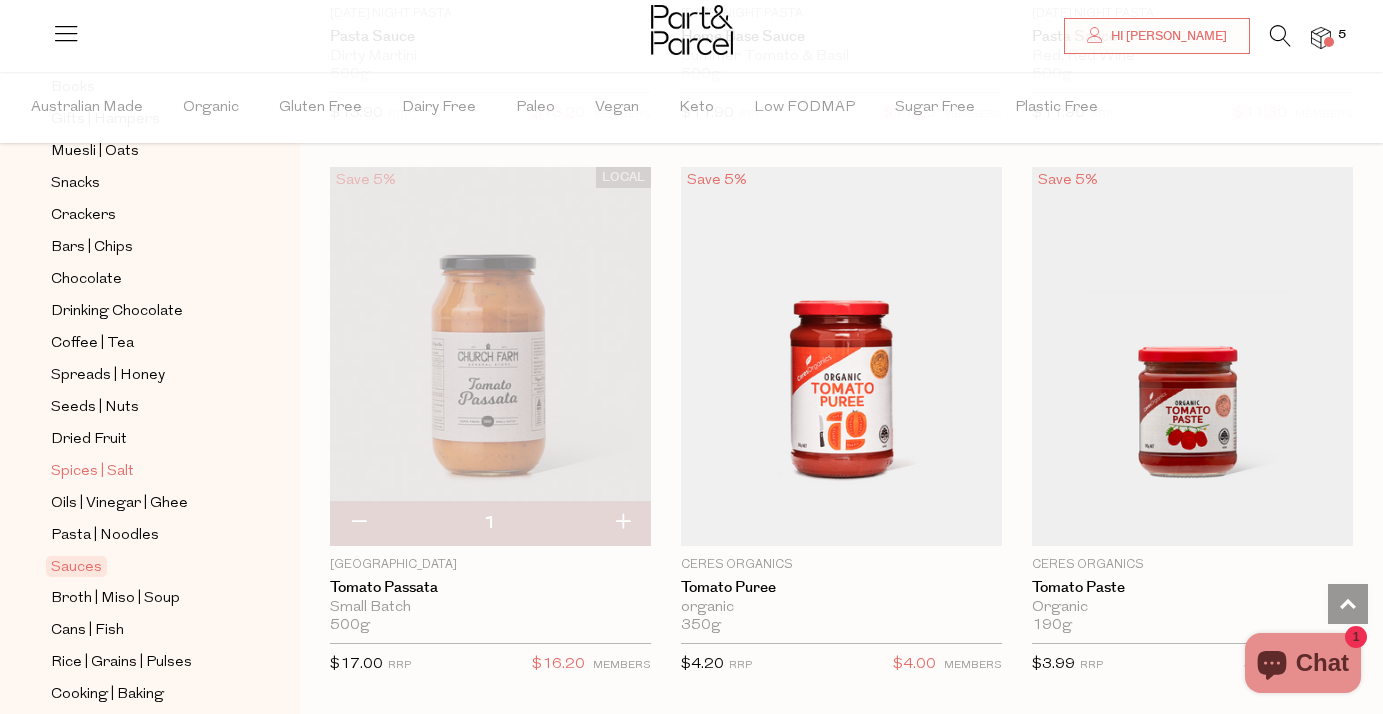 scroll, scrollTop: 320, scrollLeft: 0, axis: vertical 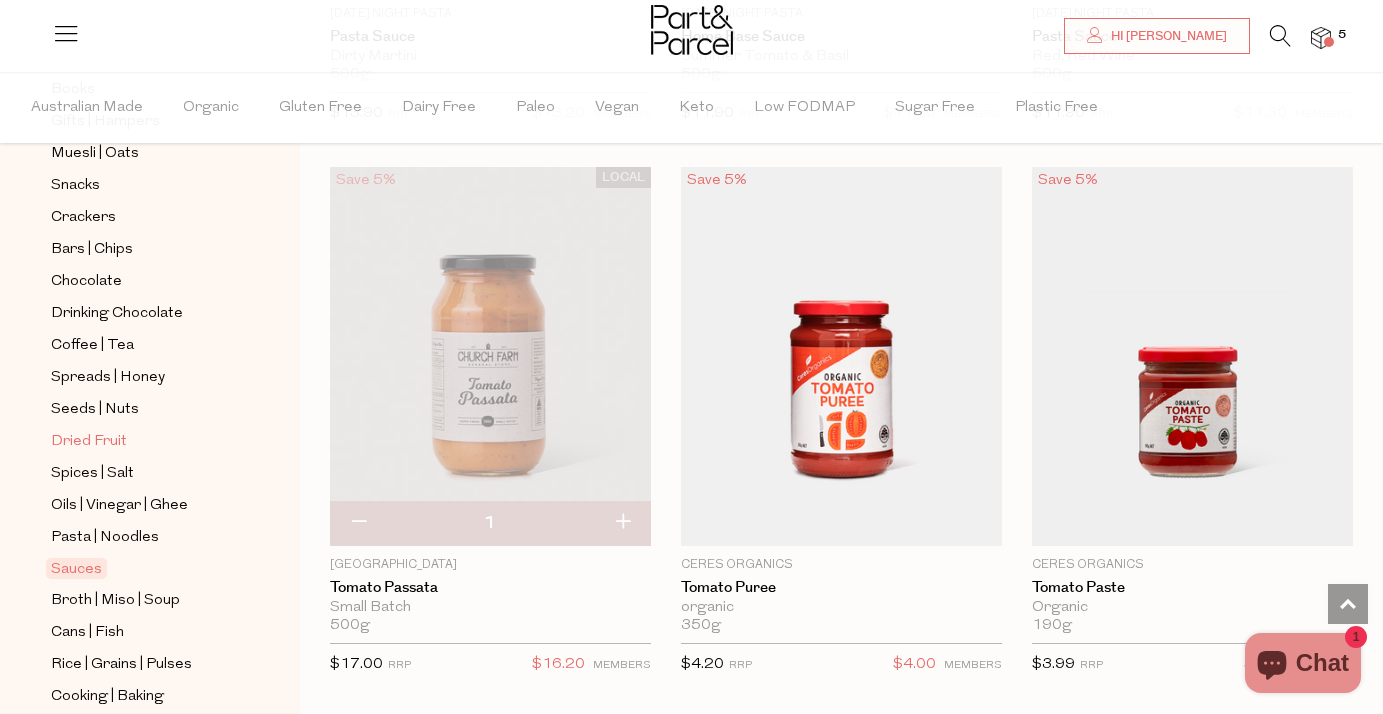 click on "Dried Fruit" at bounding box center (142, 441) 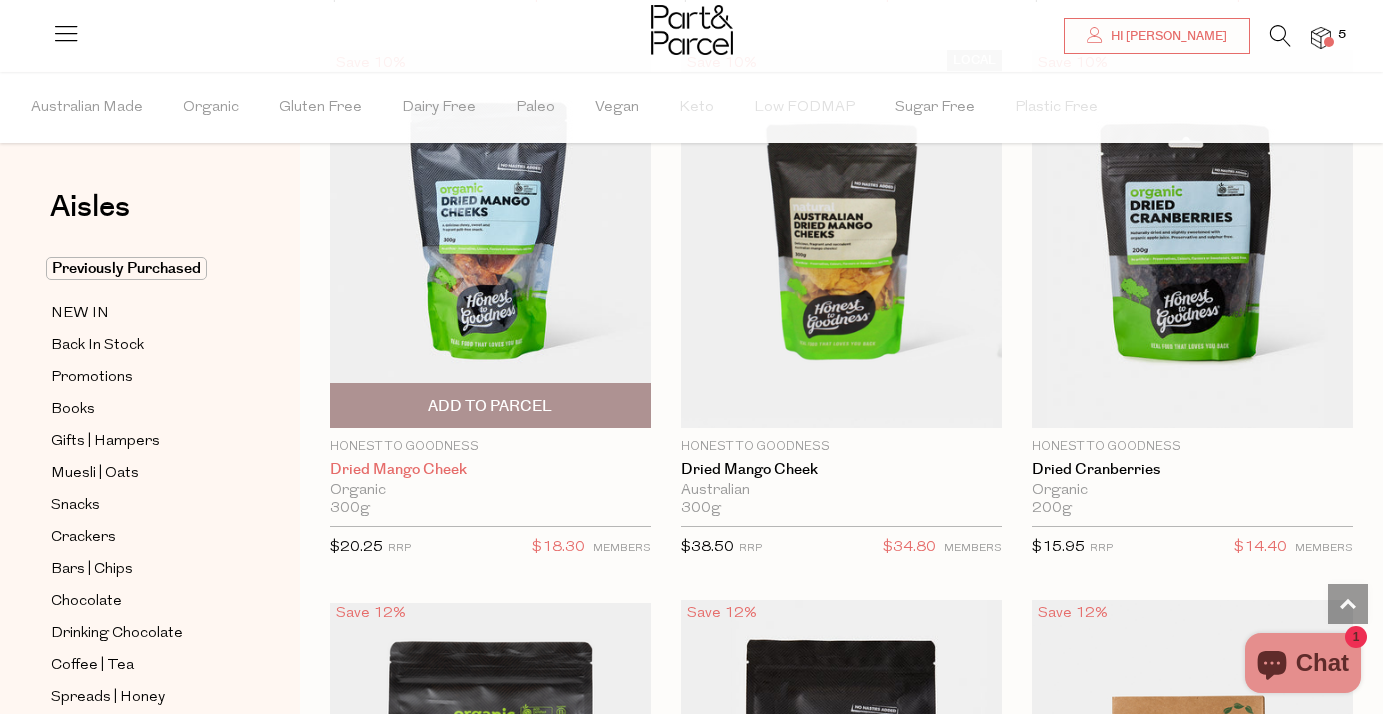 scroll, scrollTop: 762, scrollLeft: 0, axis: vertical 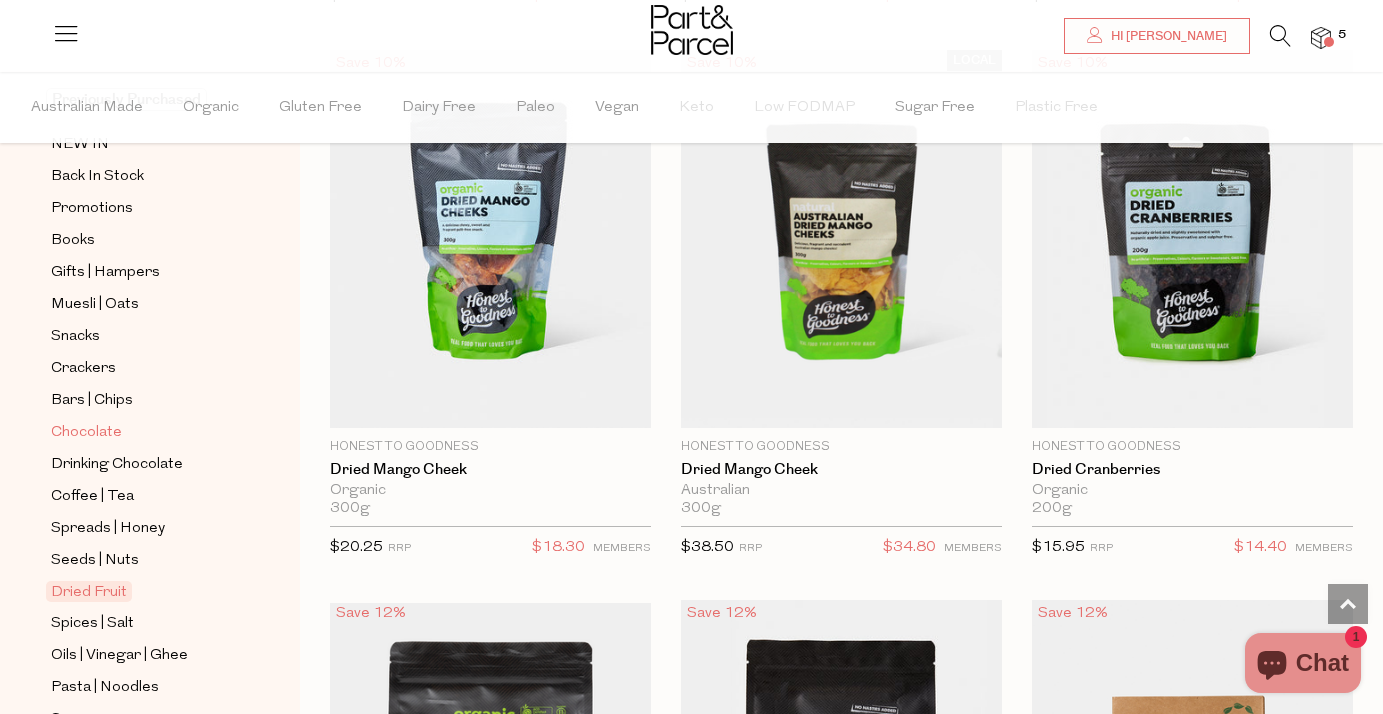 click on "Chocolate" at bounding box center (86, 433) 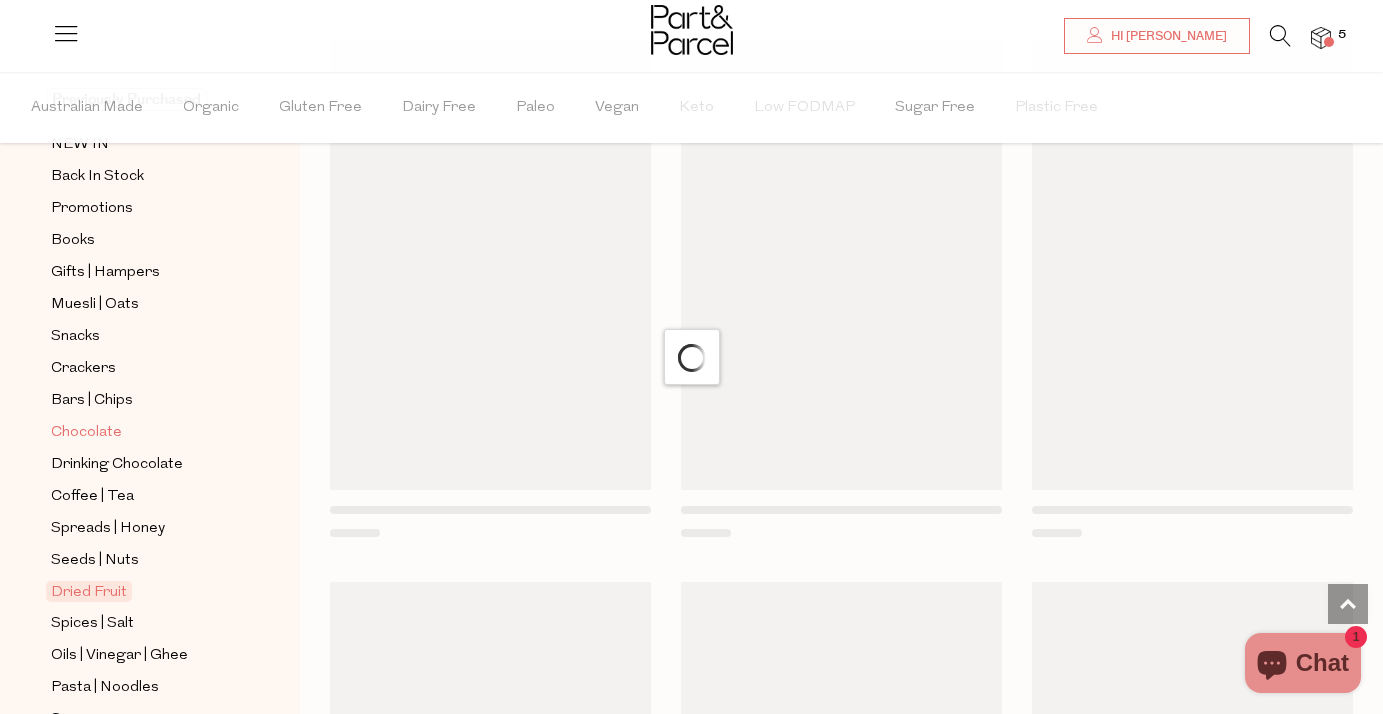 scroll, scrollTop: 96, scrollLeft: 0, axis: vertical 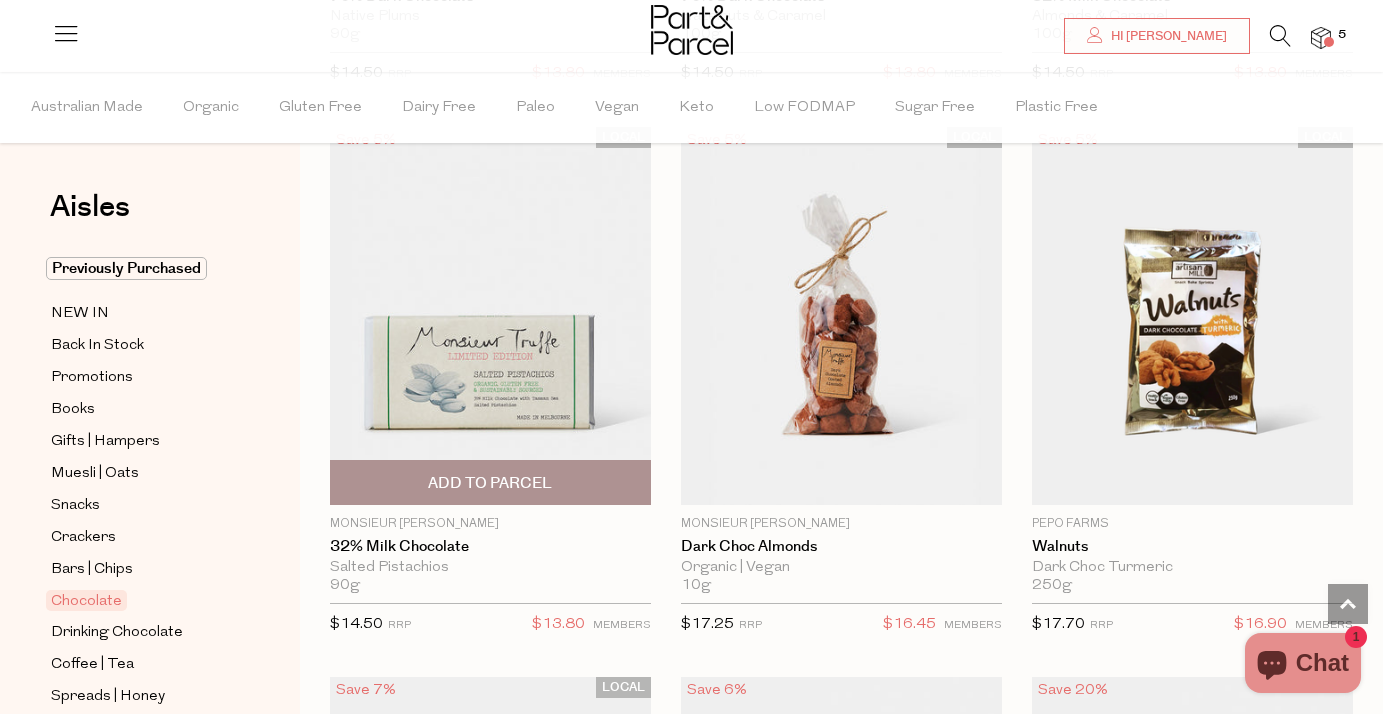 click on "Add To Parcel" at bounding box center (490, 482) 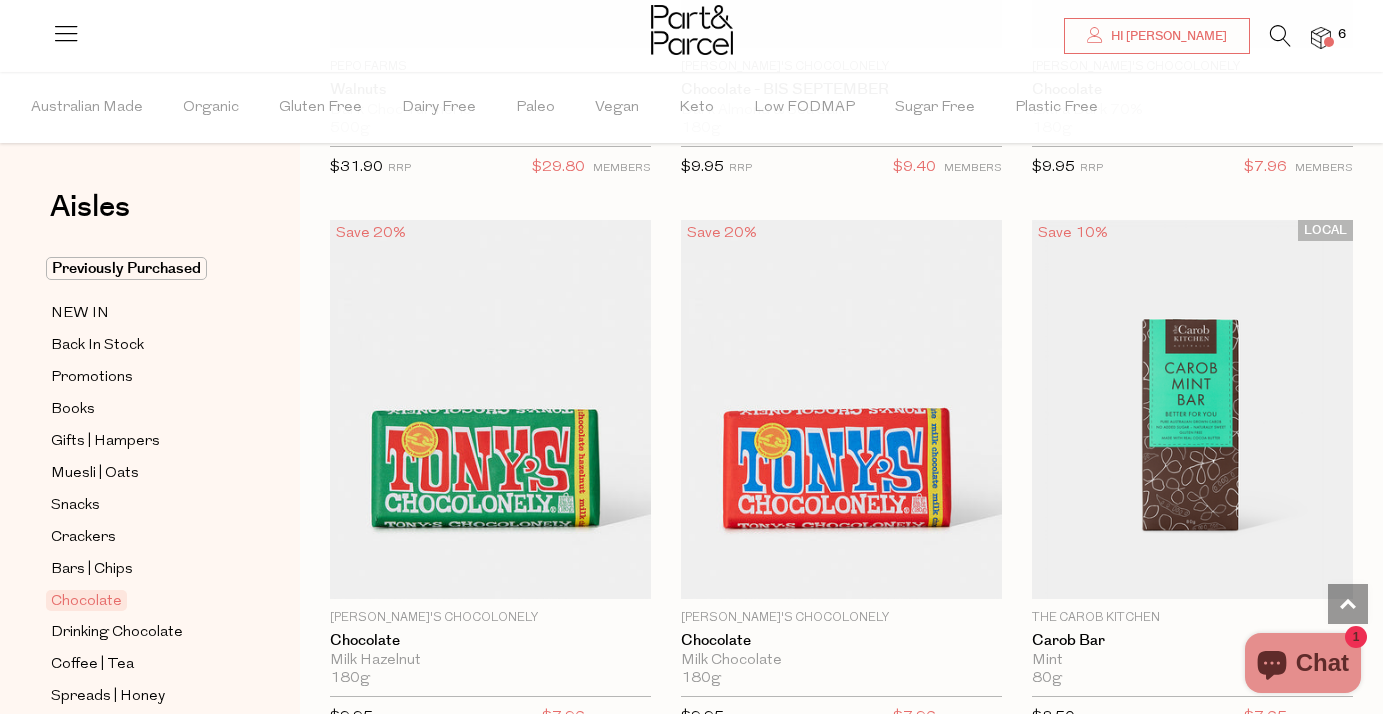 scroll, scrollTop: 7680, scrollLeft: 1, axis: both 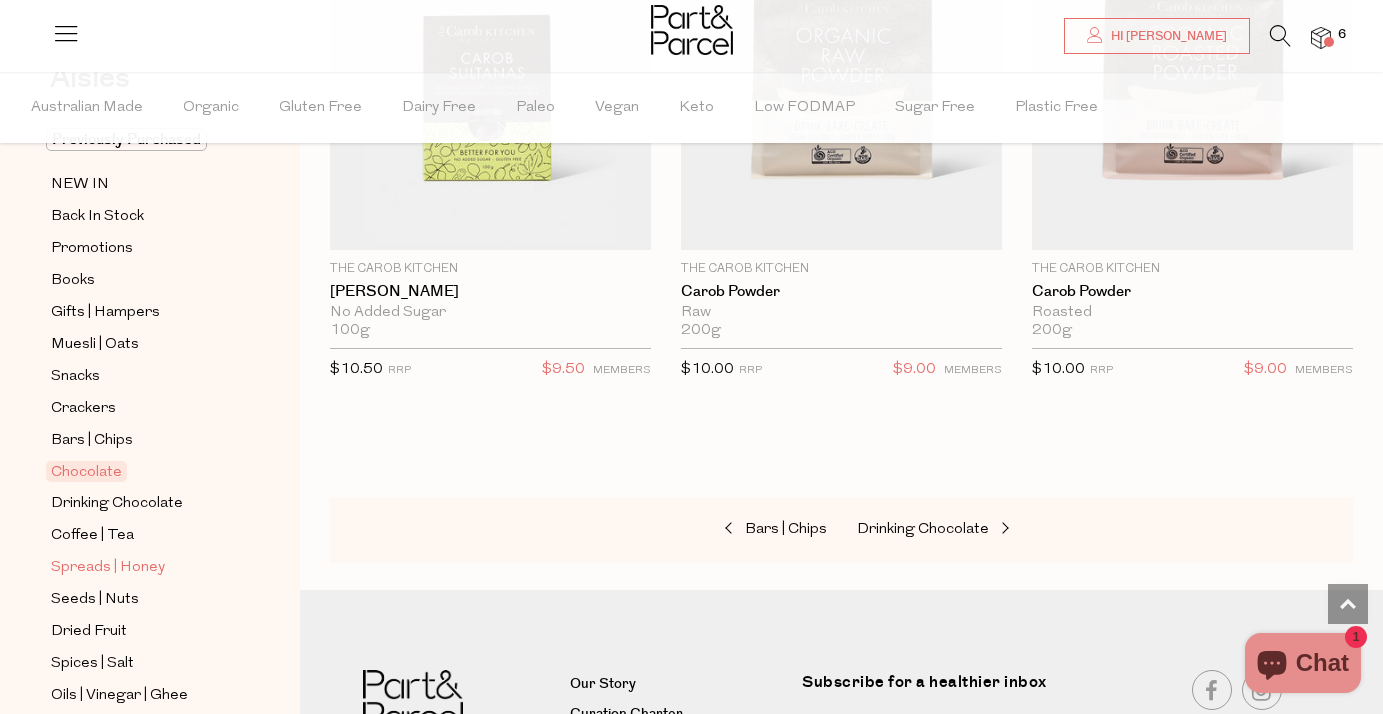 click on "Spreads | Honey" at bounding box center (108, 568) 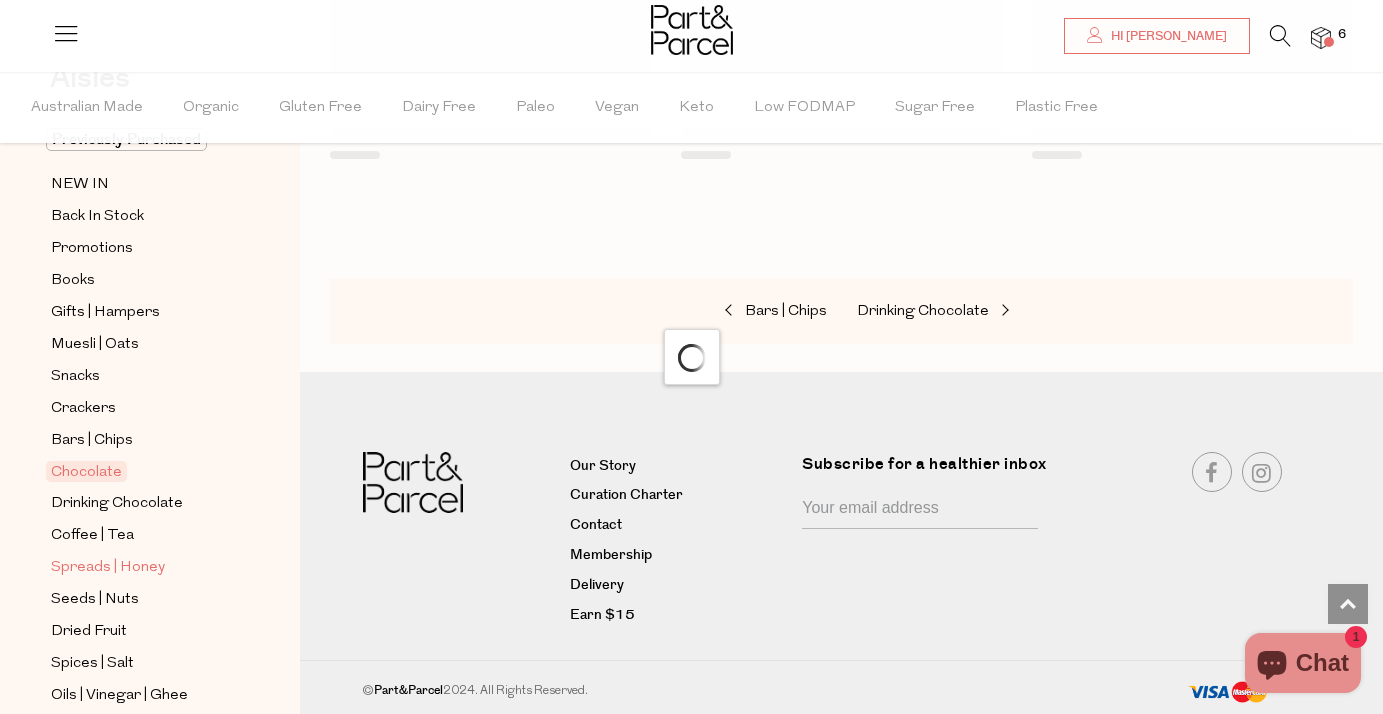 scroll, scrollTop: 310, scrollLeft: 0, axis: vertical 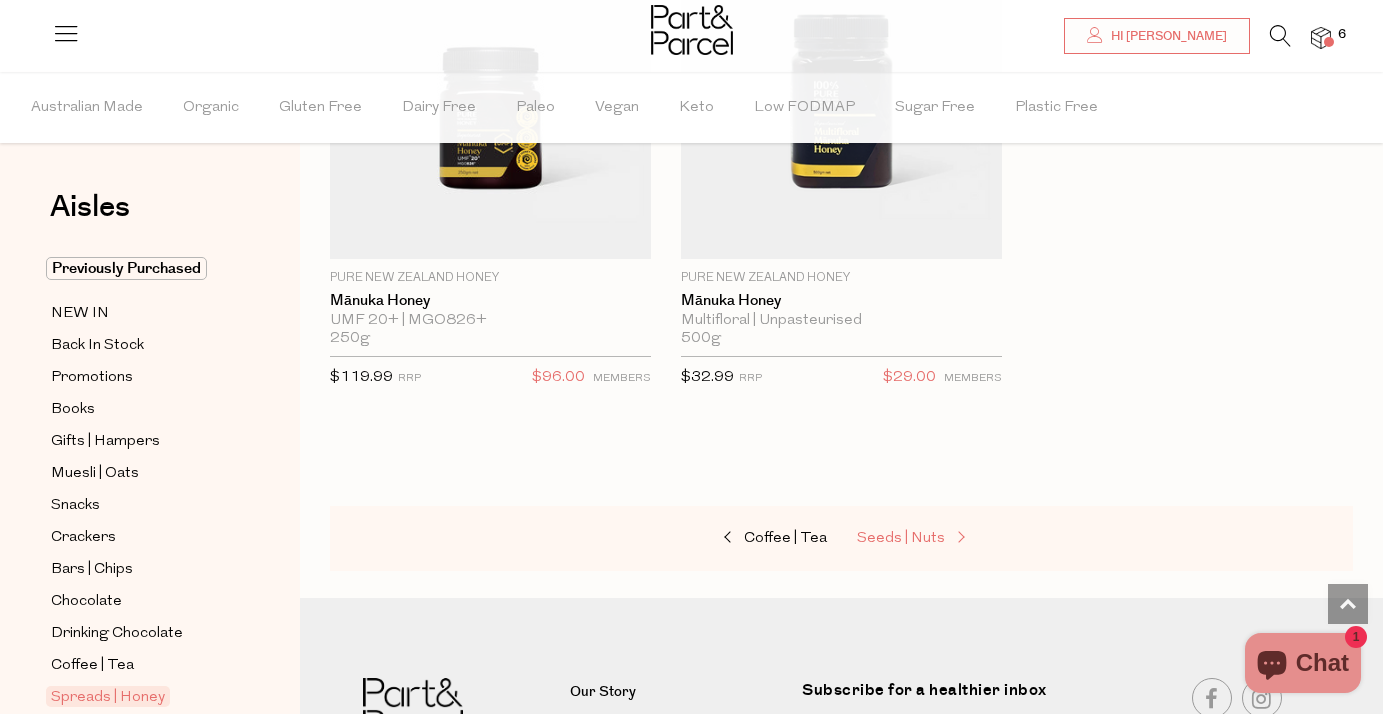 click on "Seeds | Nuts" at bounding box center [901, 538] 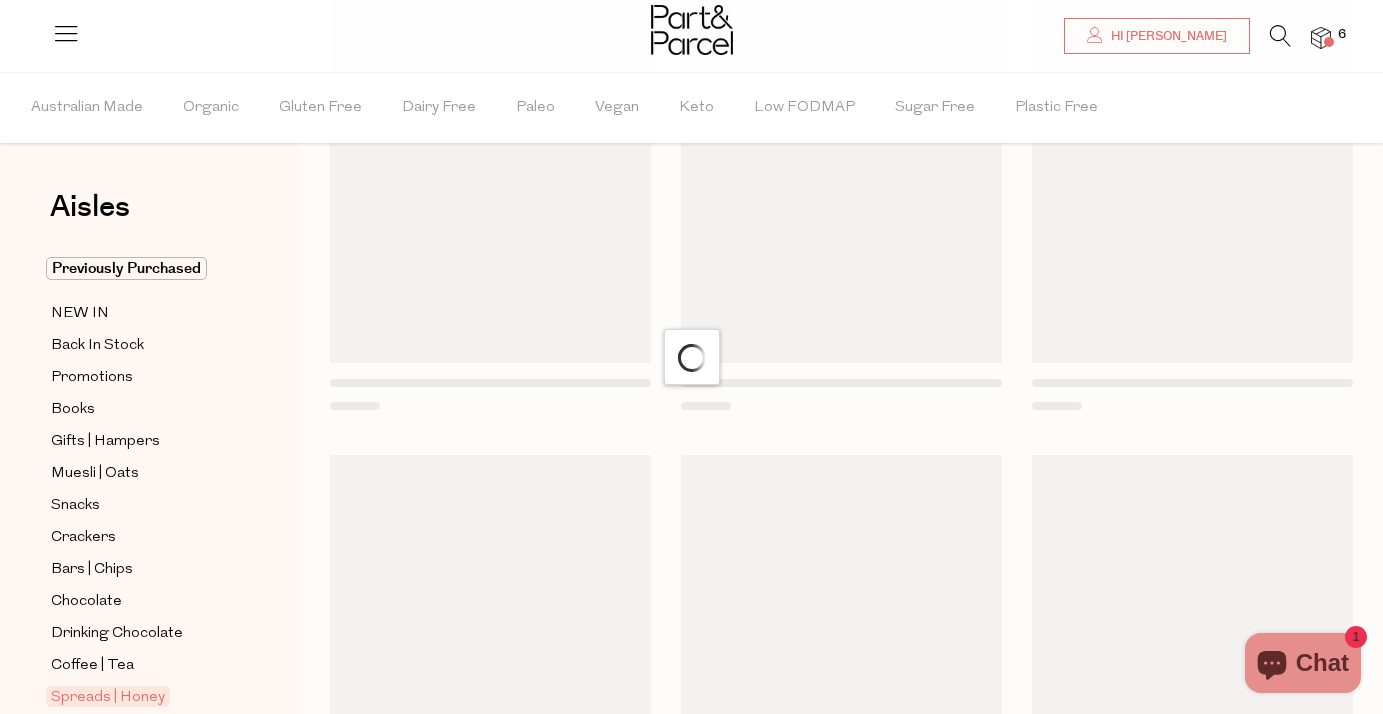 scroll, scrollTop: 0, scrollLeft: 0, axis: both 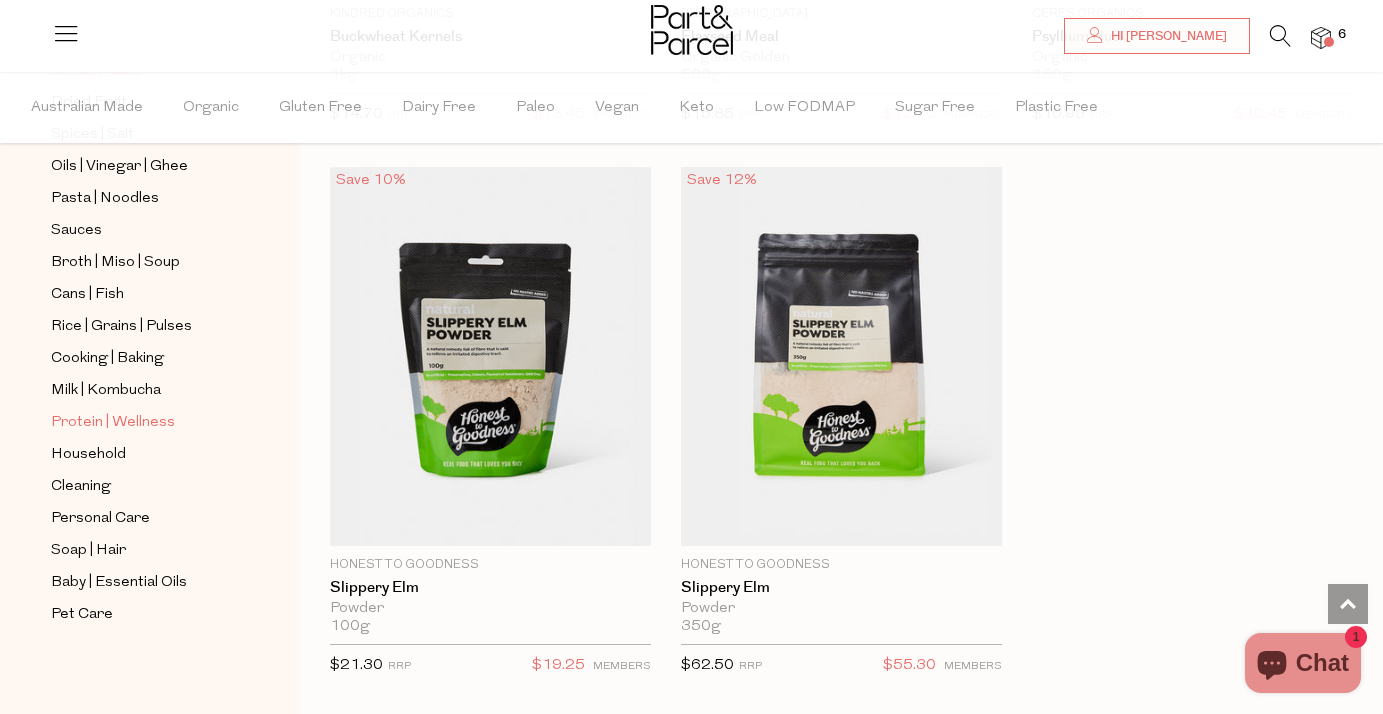 click on "Protein | Wellness" at bounding box center (113, 423) 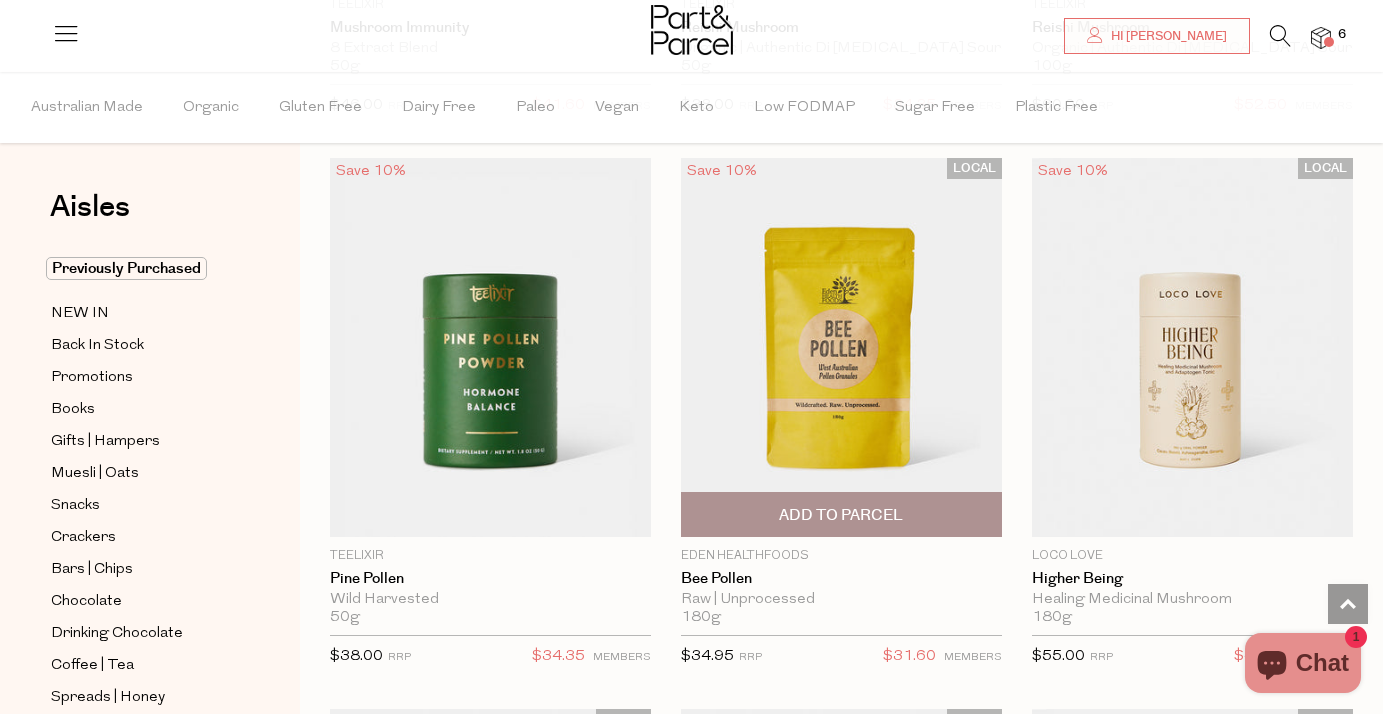 click on "Add To Parcel" at bounding box center (841, 514) 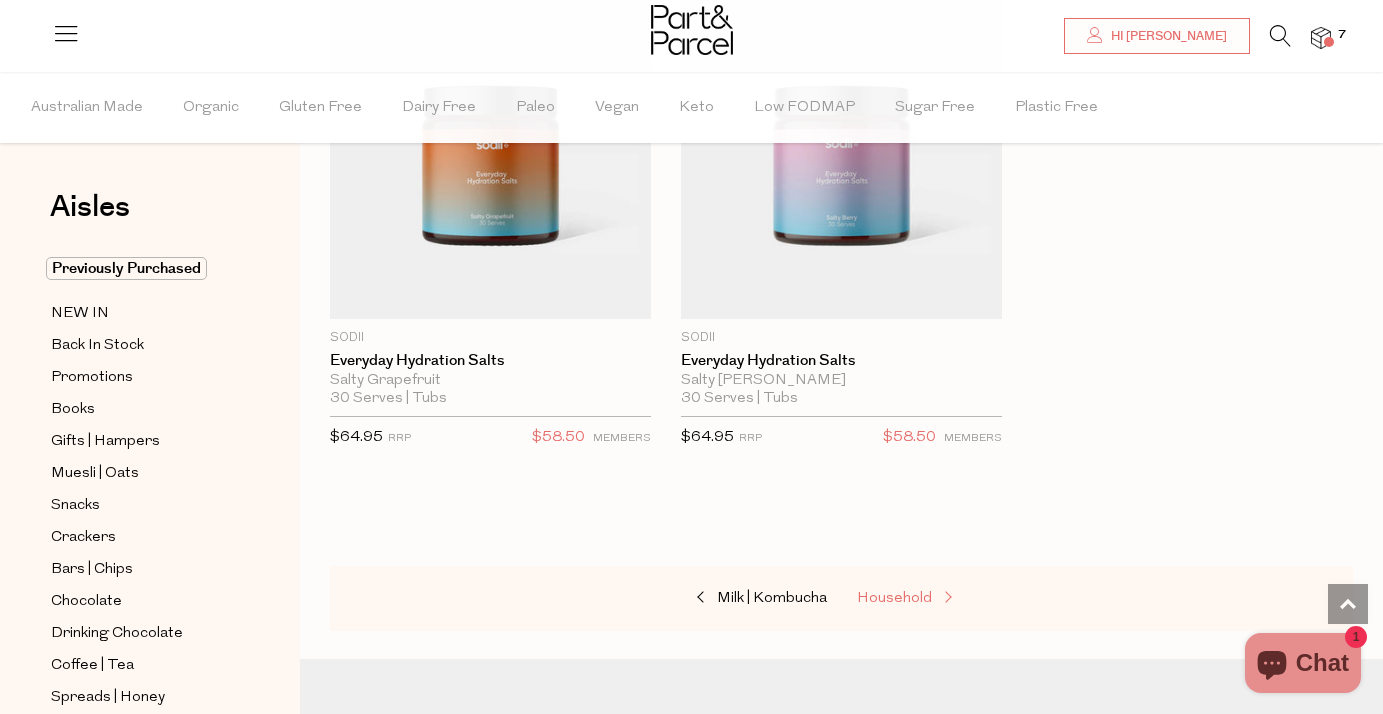 click on "Household" at bounding box center [957, 599] 